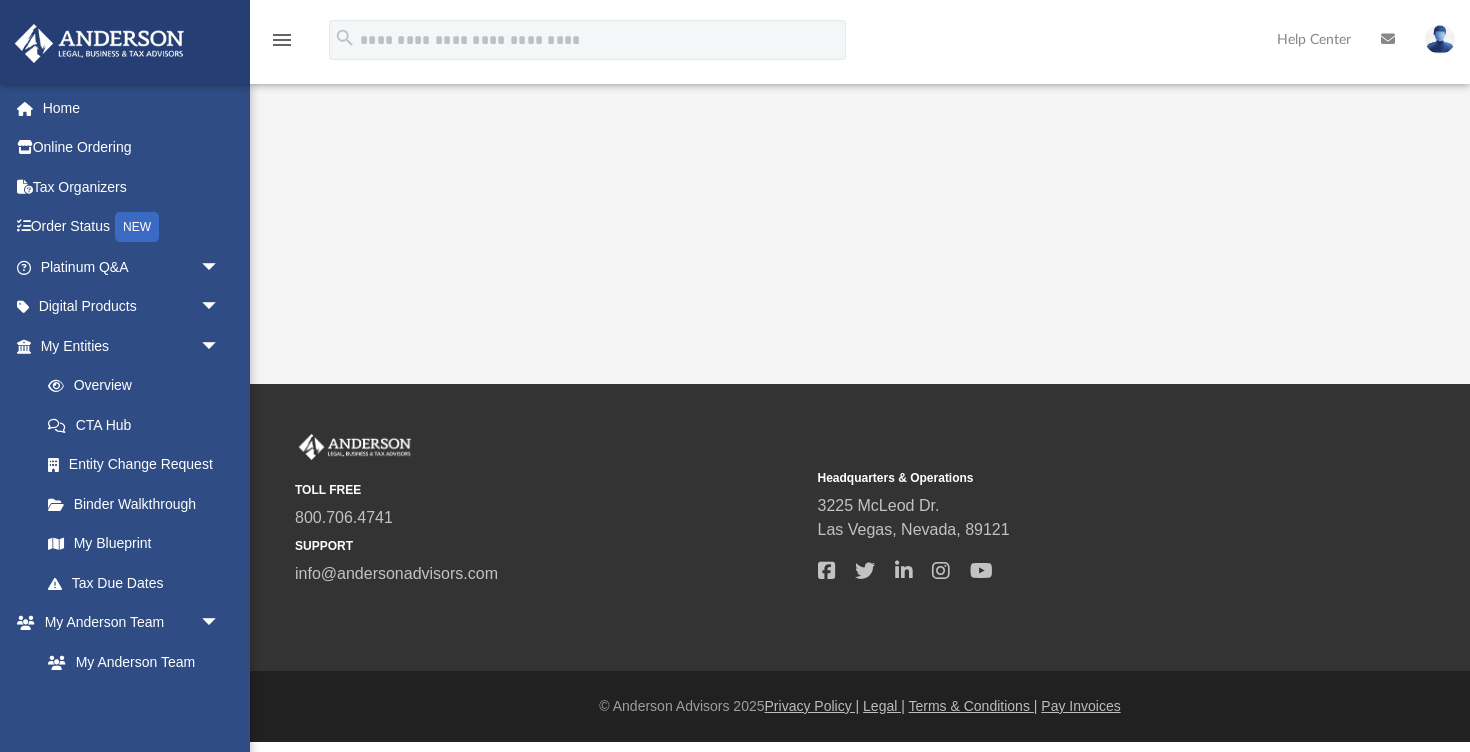 scroll, scrollTop: 0, scrollLeft: 0, axis: both 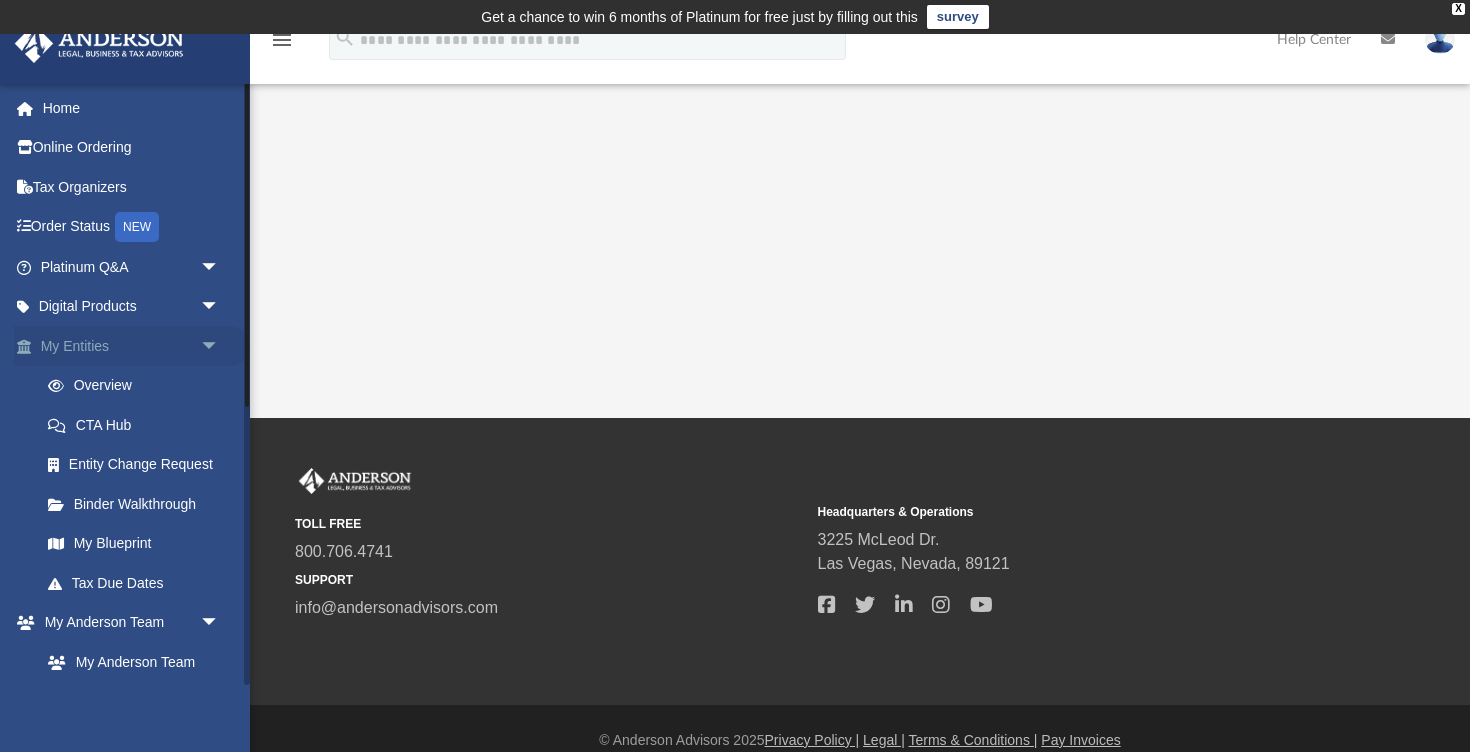 click on "arrow_drop_down" at bounding box center (220, 346) 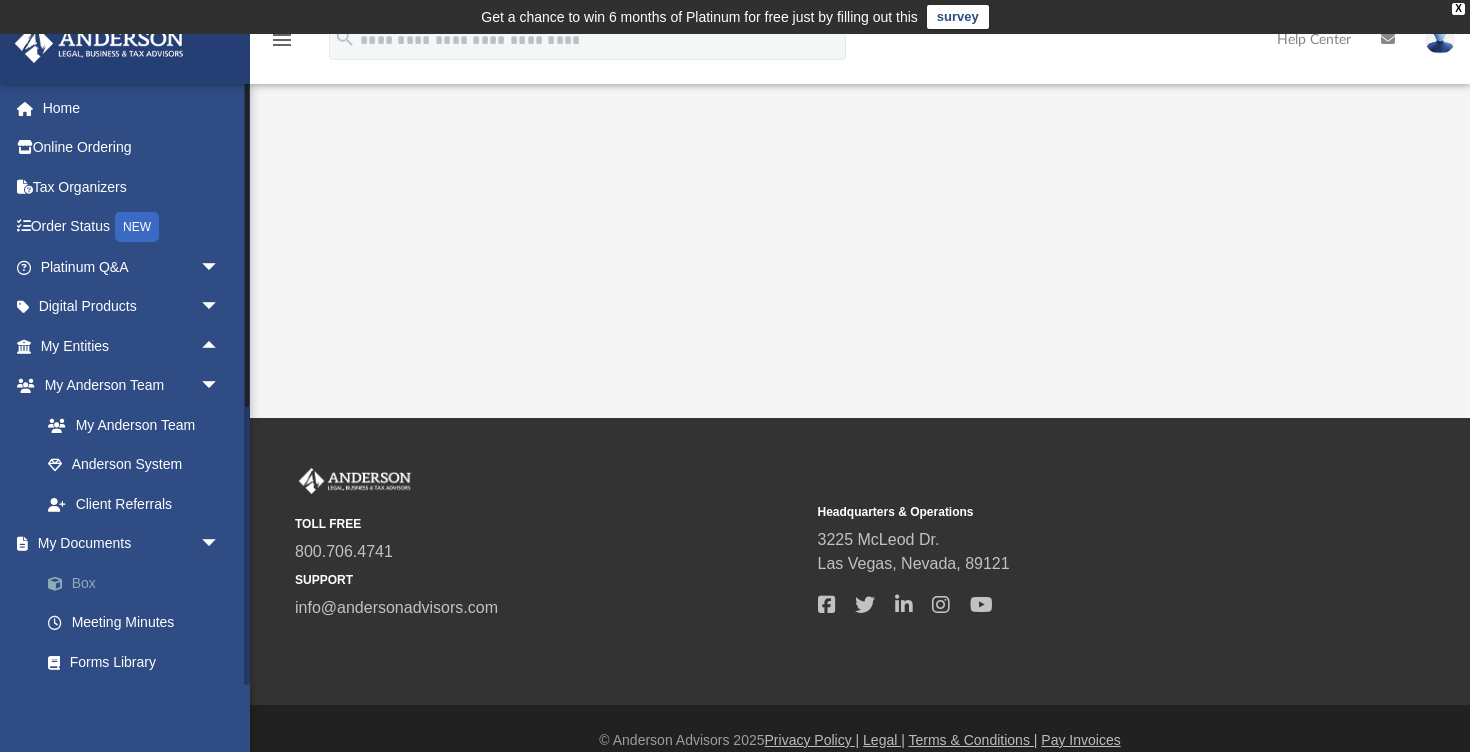 click on "Box" at bounding box center (139, 583) 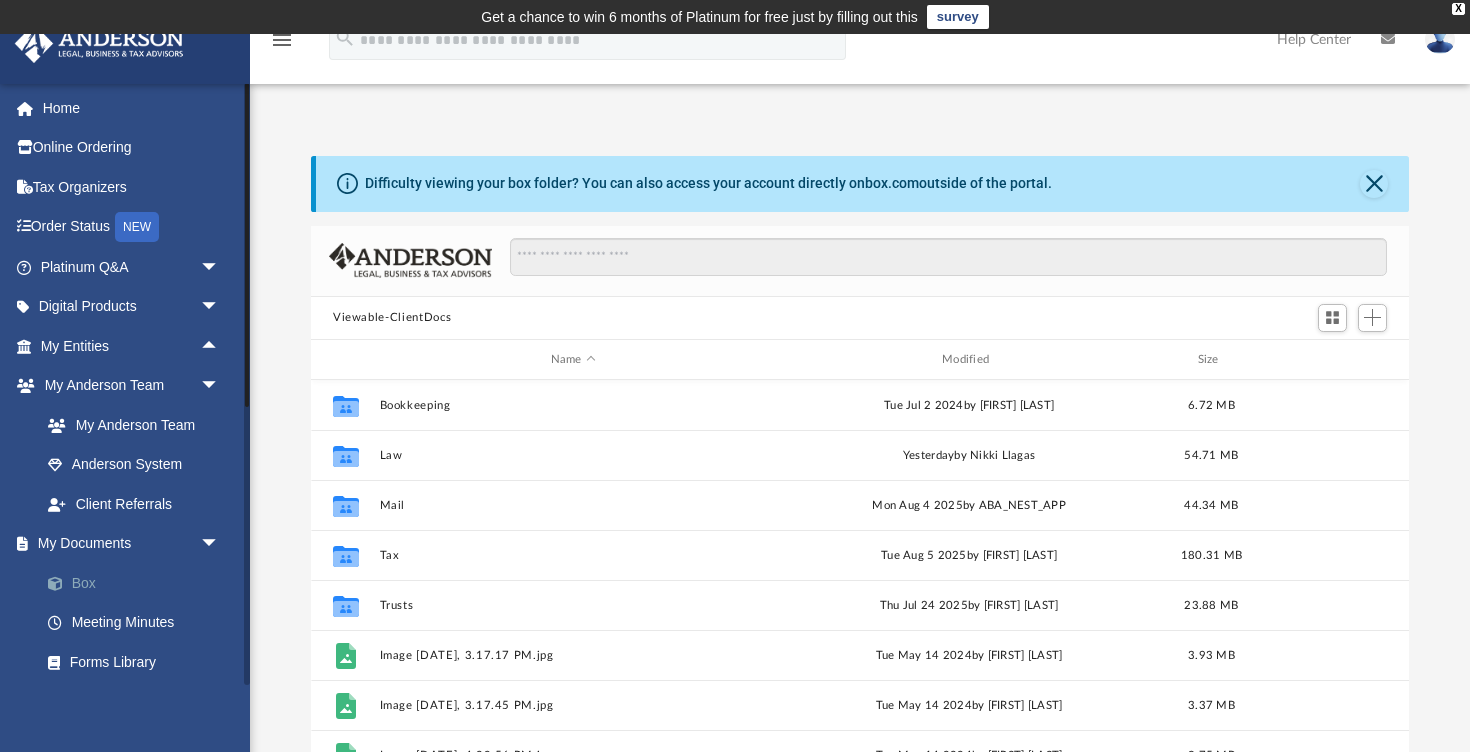 scroll, scrollTop: 1, scrollLeft: 1, axis: both 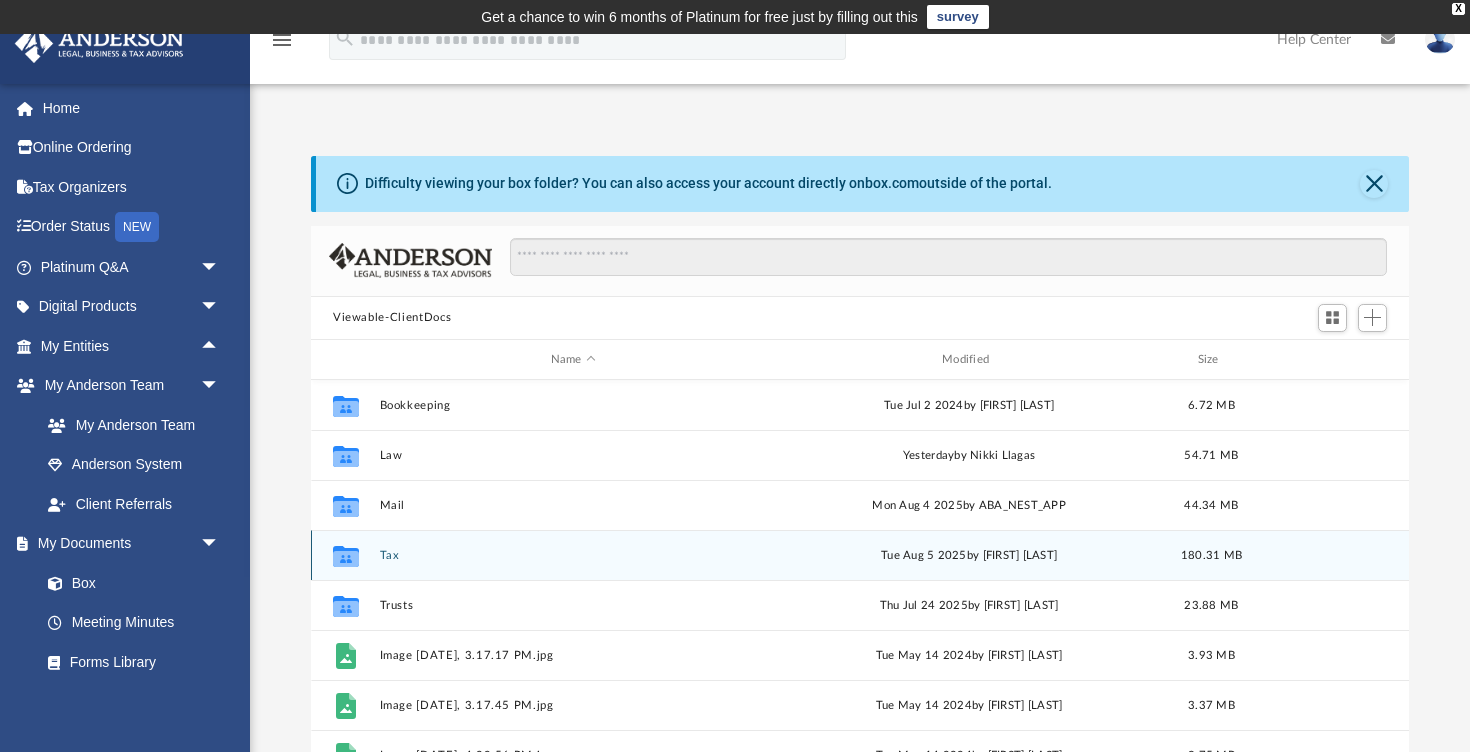 click on "Tax" at bounding box center [573, 555] 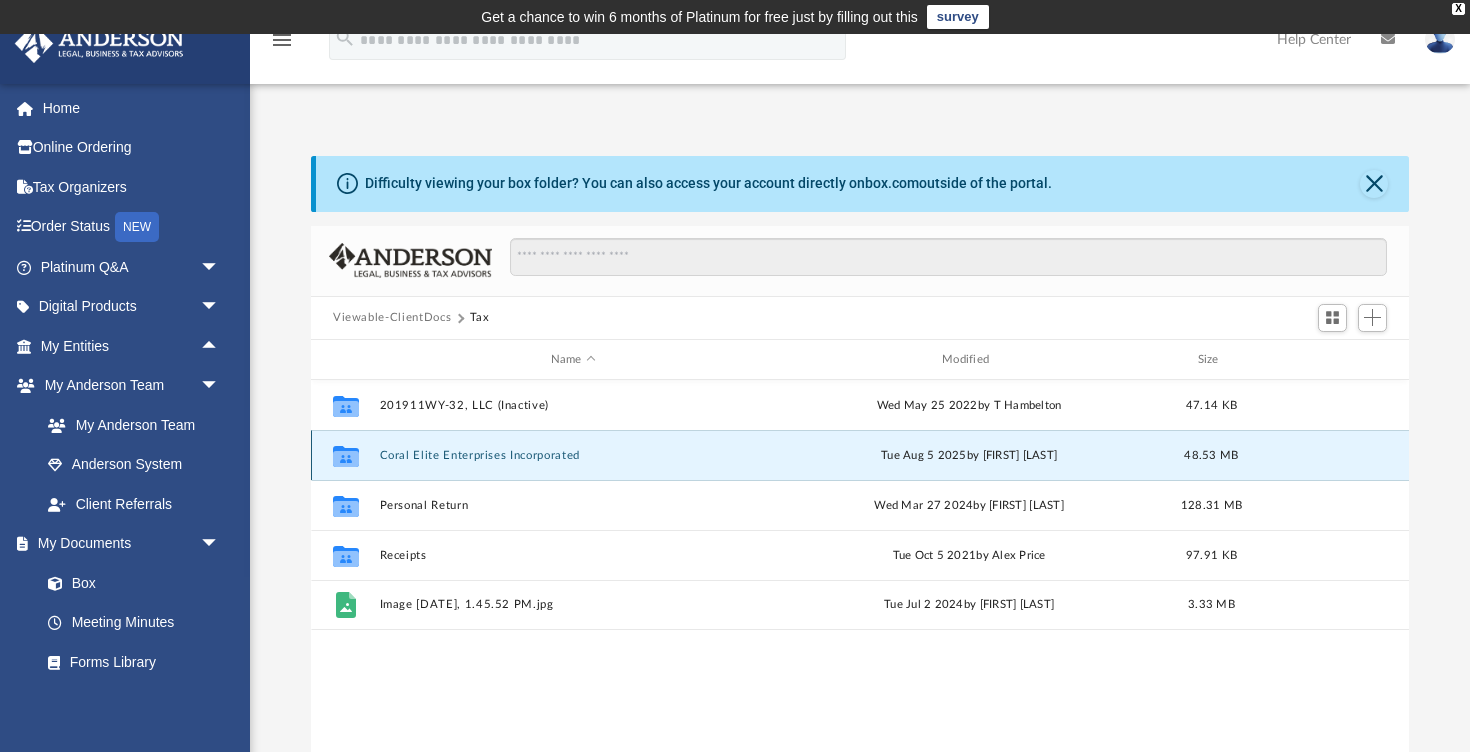 click on "Coral Elite Enterprises Incorporated" at bounding box center [573, 455] 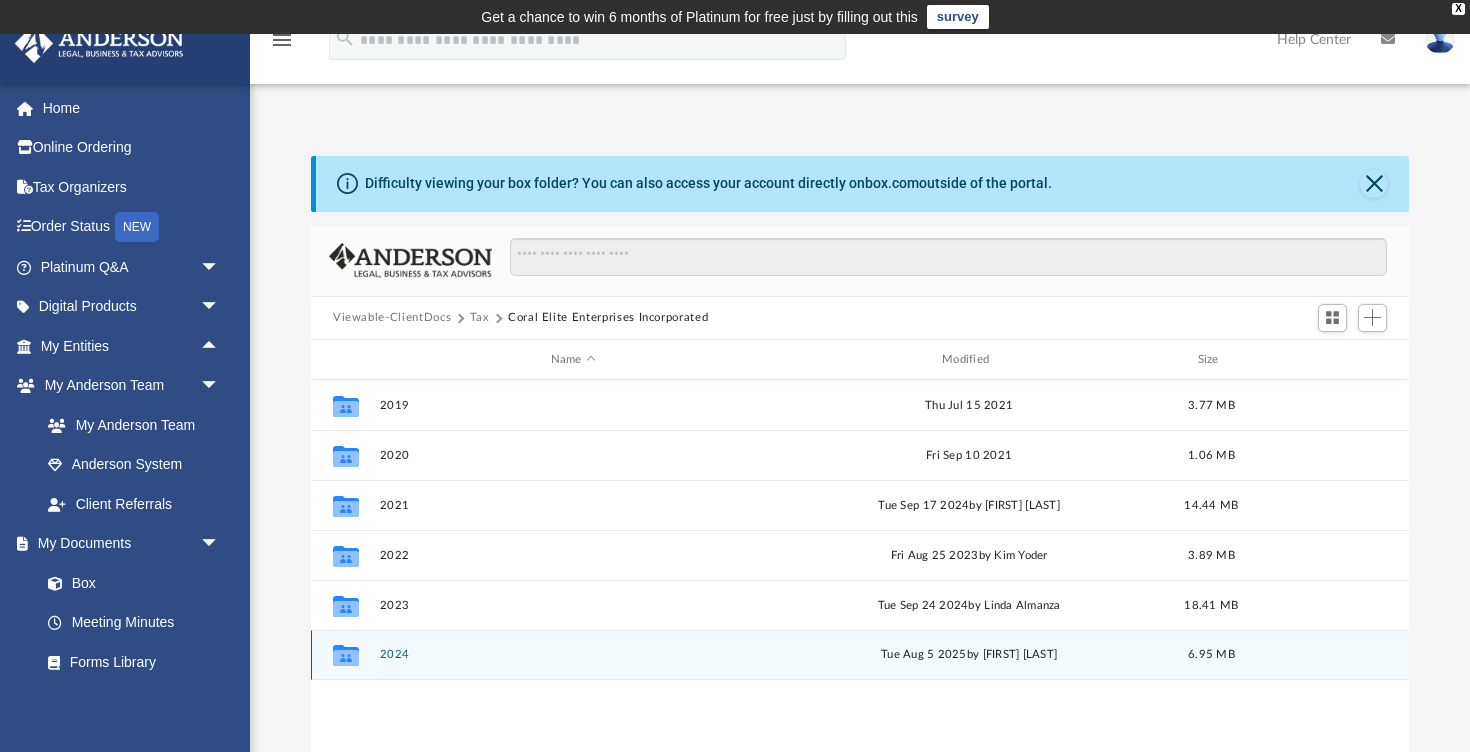 click on "2024" at bounding box center [573, 655] 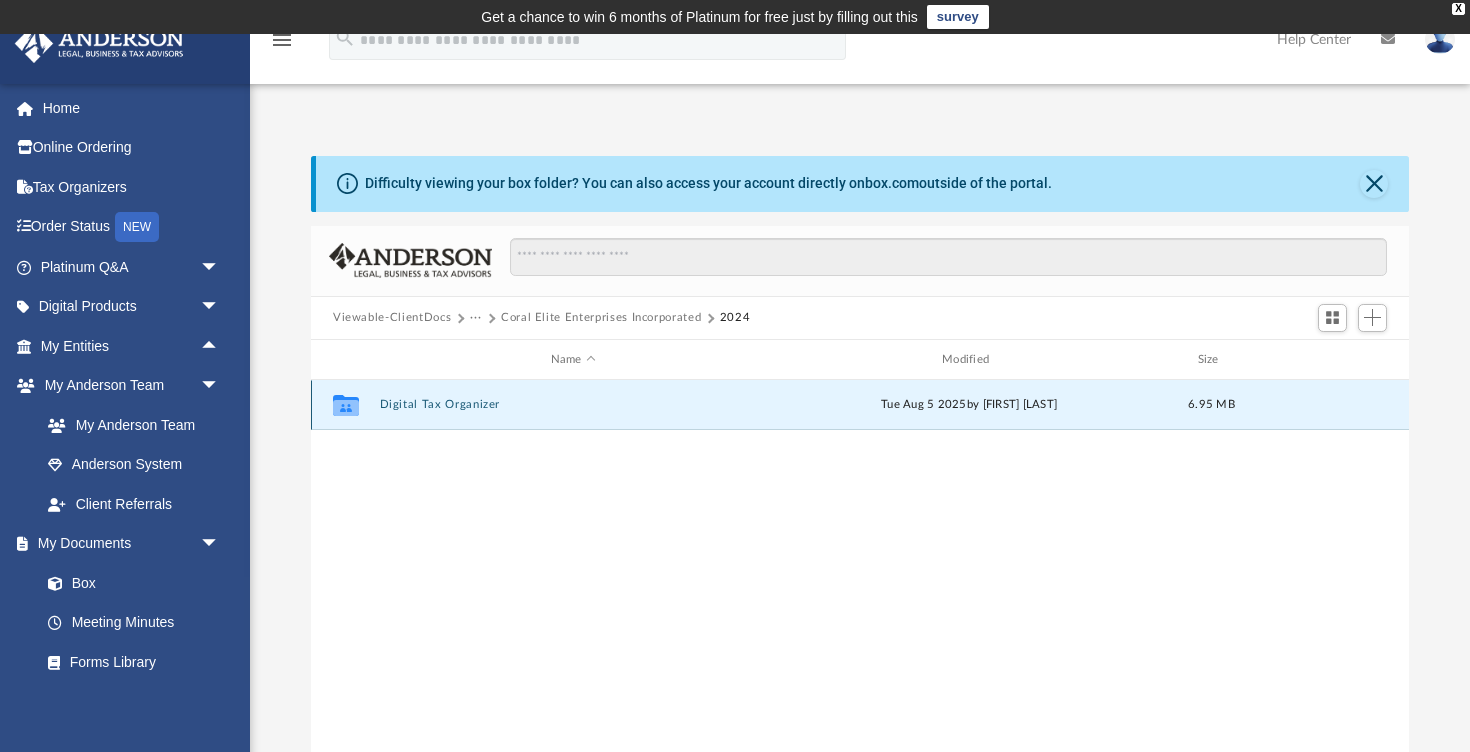click on "Digital Tax Organizer" at bounding box center [573, 405] 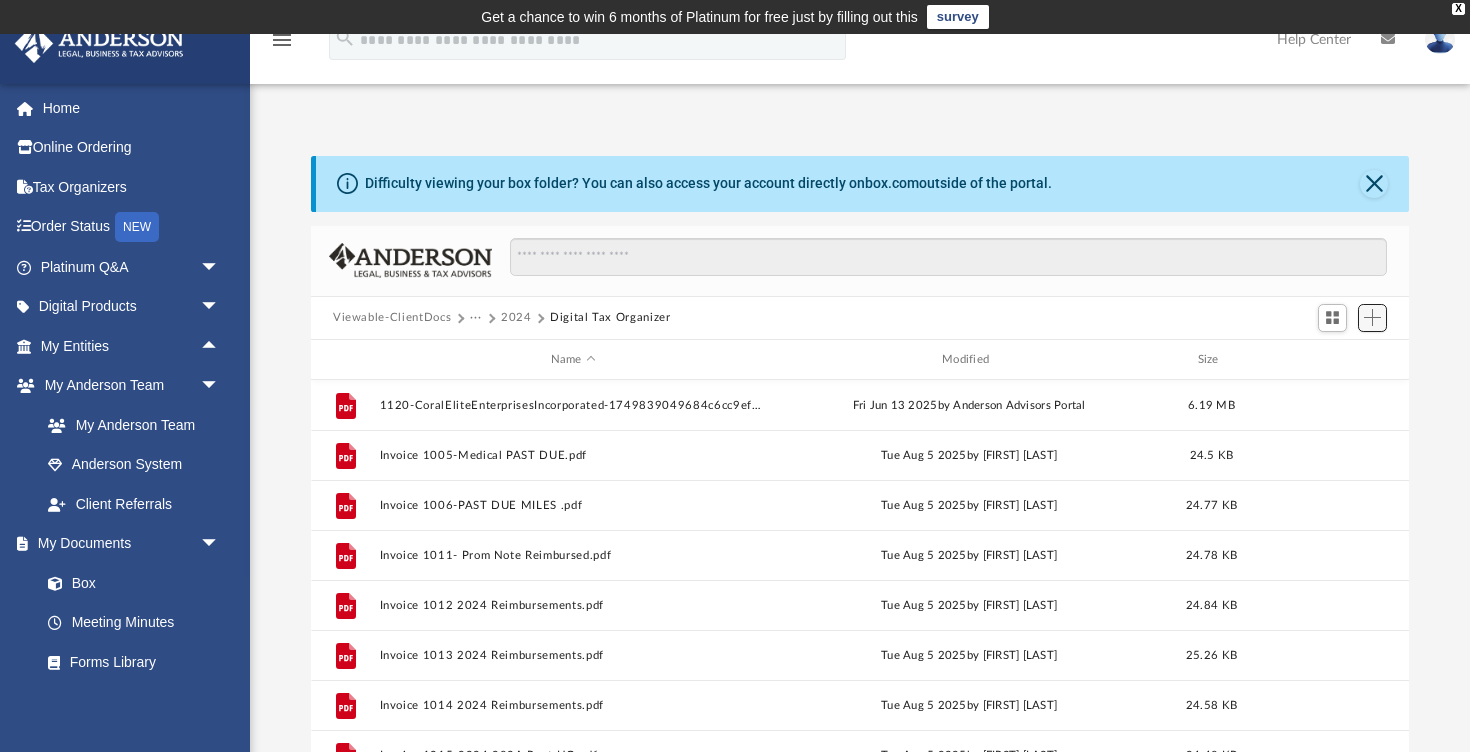 click at bounding box center [1372, 317] 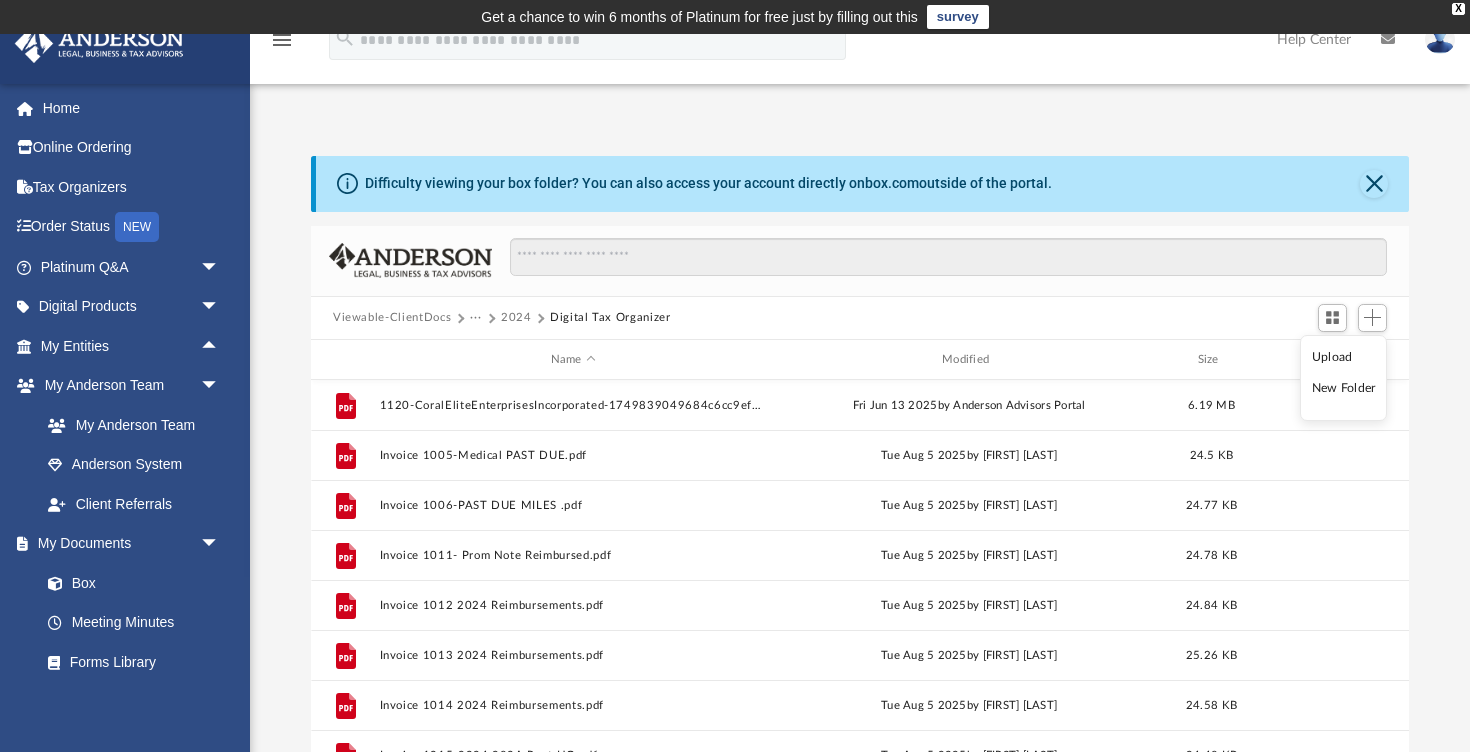 click on "Upload" at bounding box center [1344, 357] 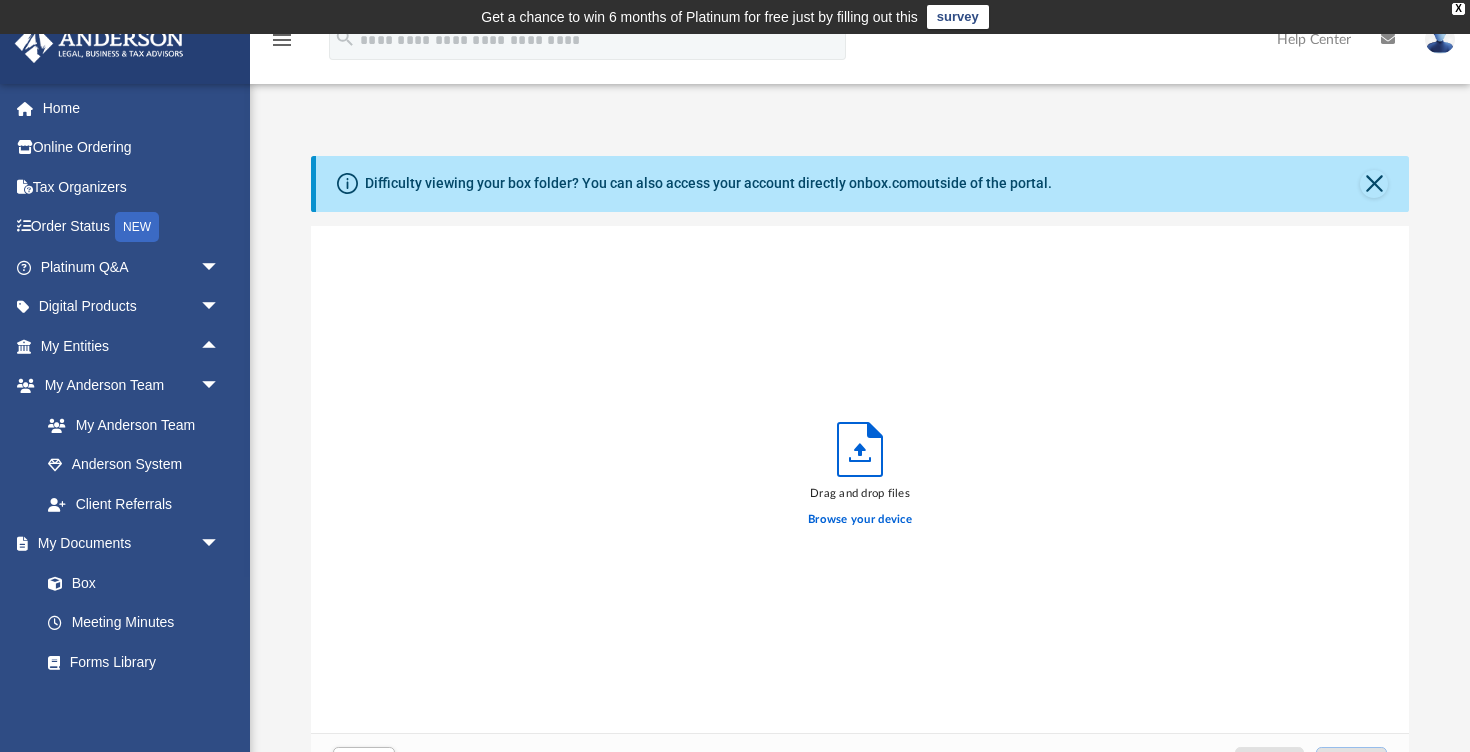 scroll, scrollTop: 1, scrollLeft: 1, axis: both 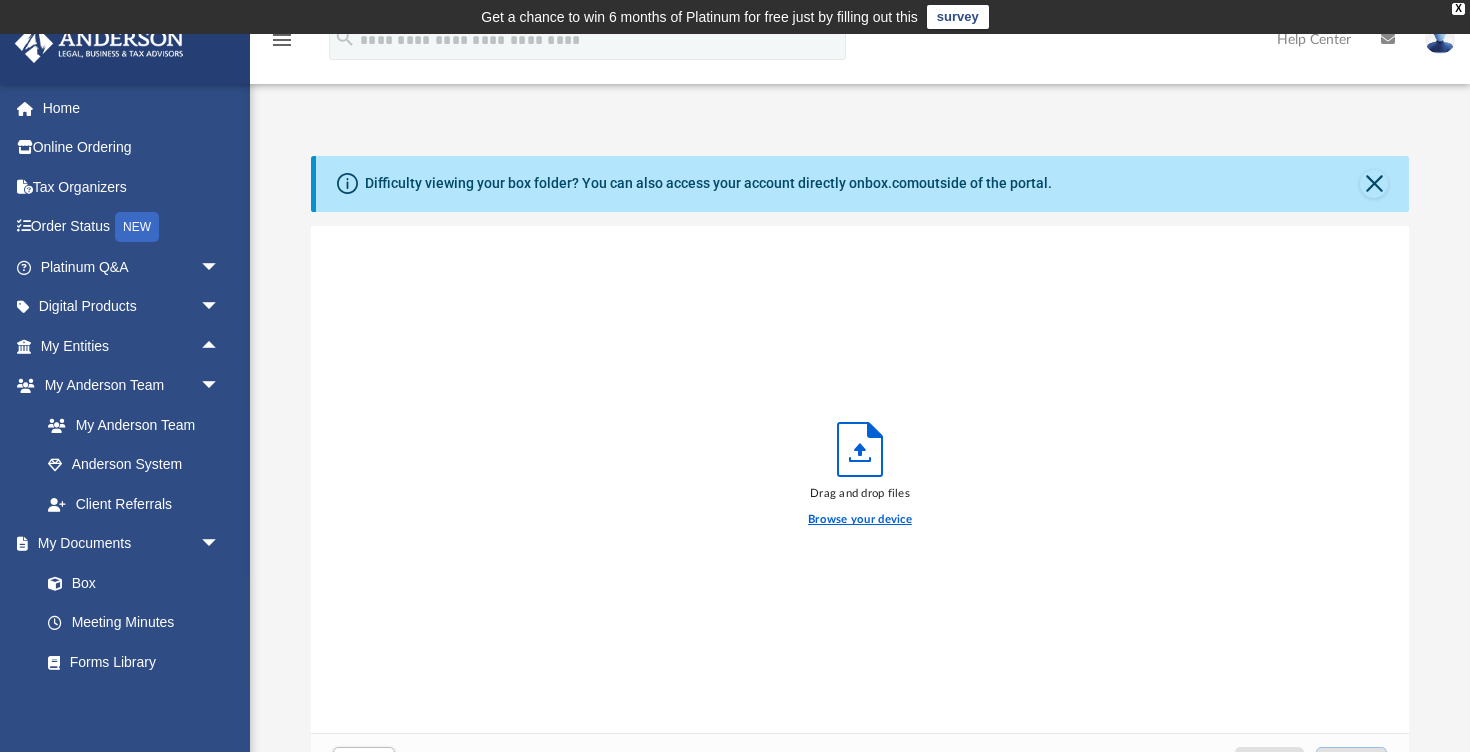 click on "Browse your device" at bounding box center [860, 520] 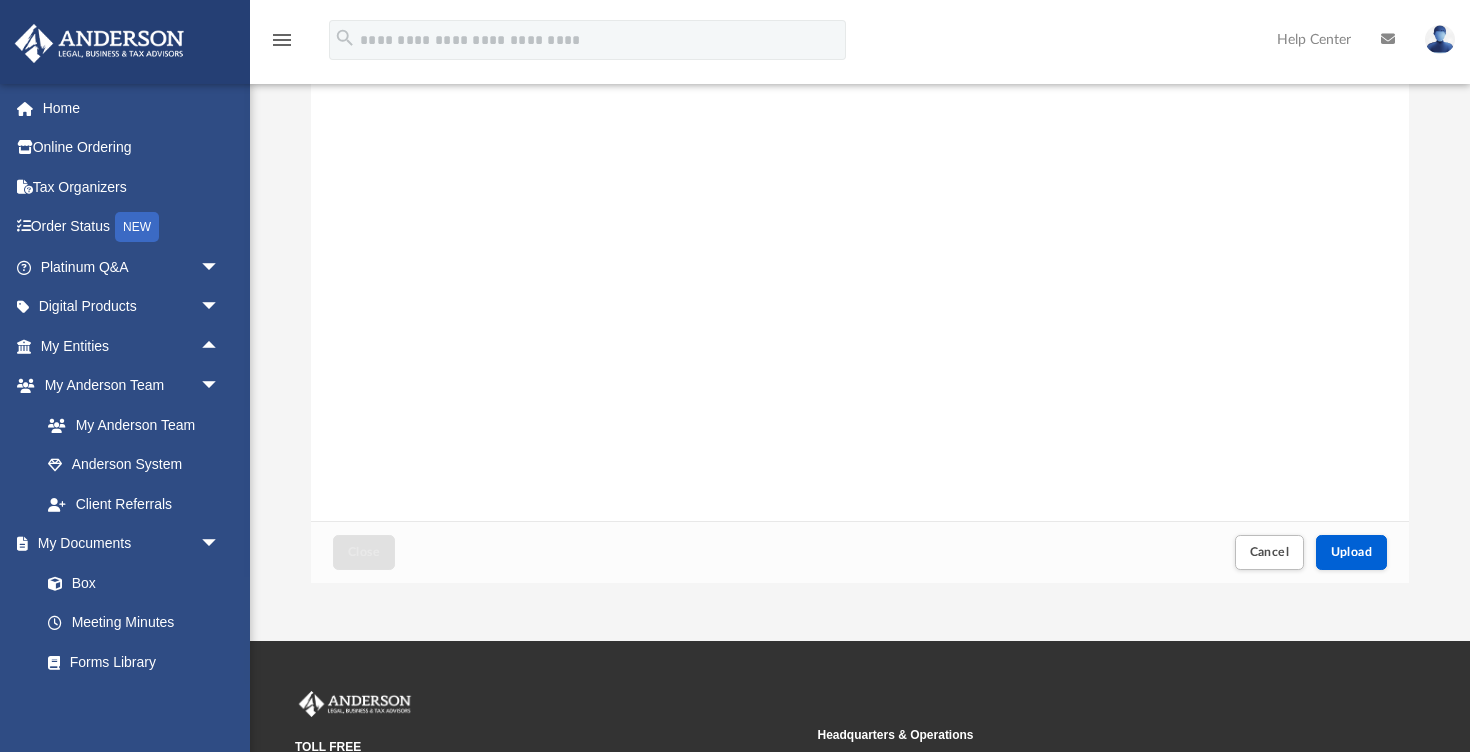 scroll, scrollTop: 459, scrollLeft: 0, axis: vertical 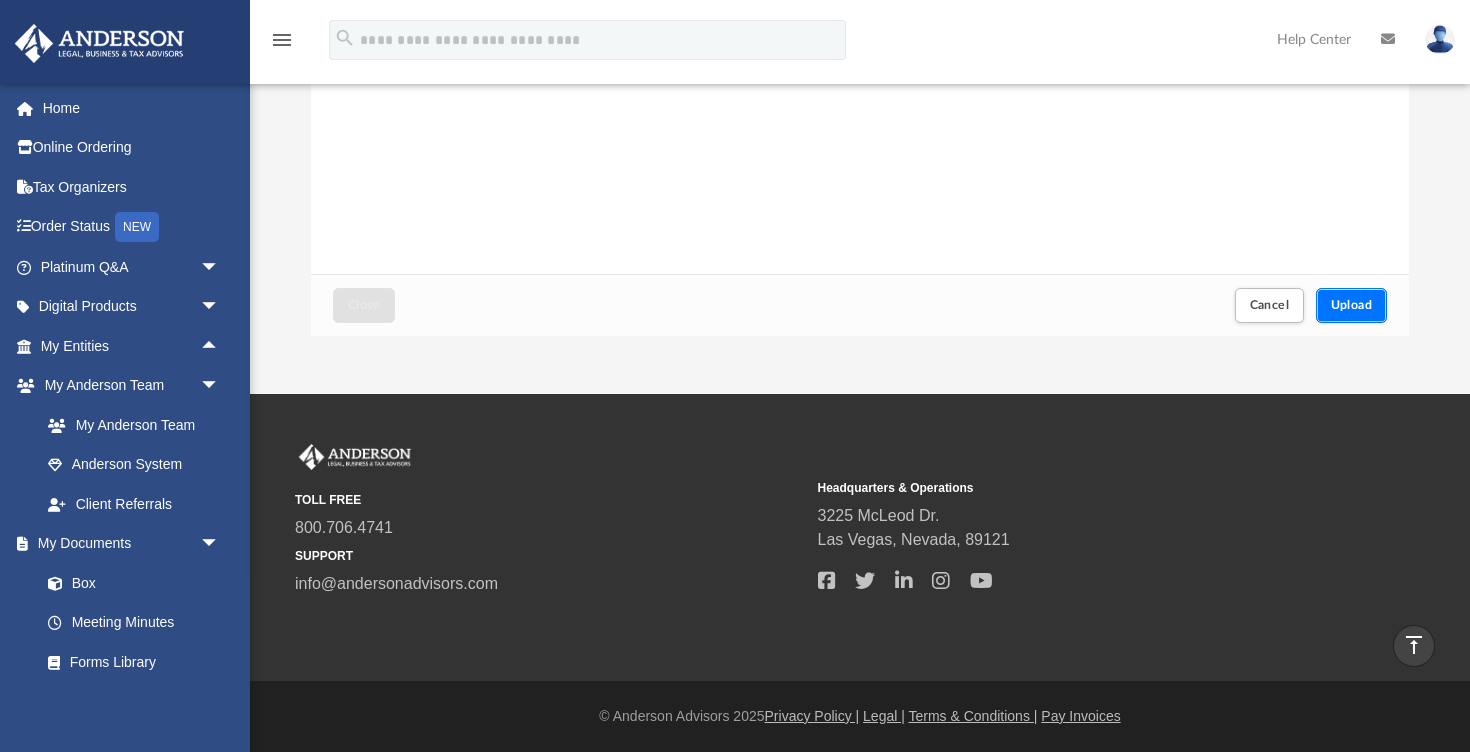 click on "Upload" at bounding box center (1352, 305) 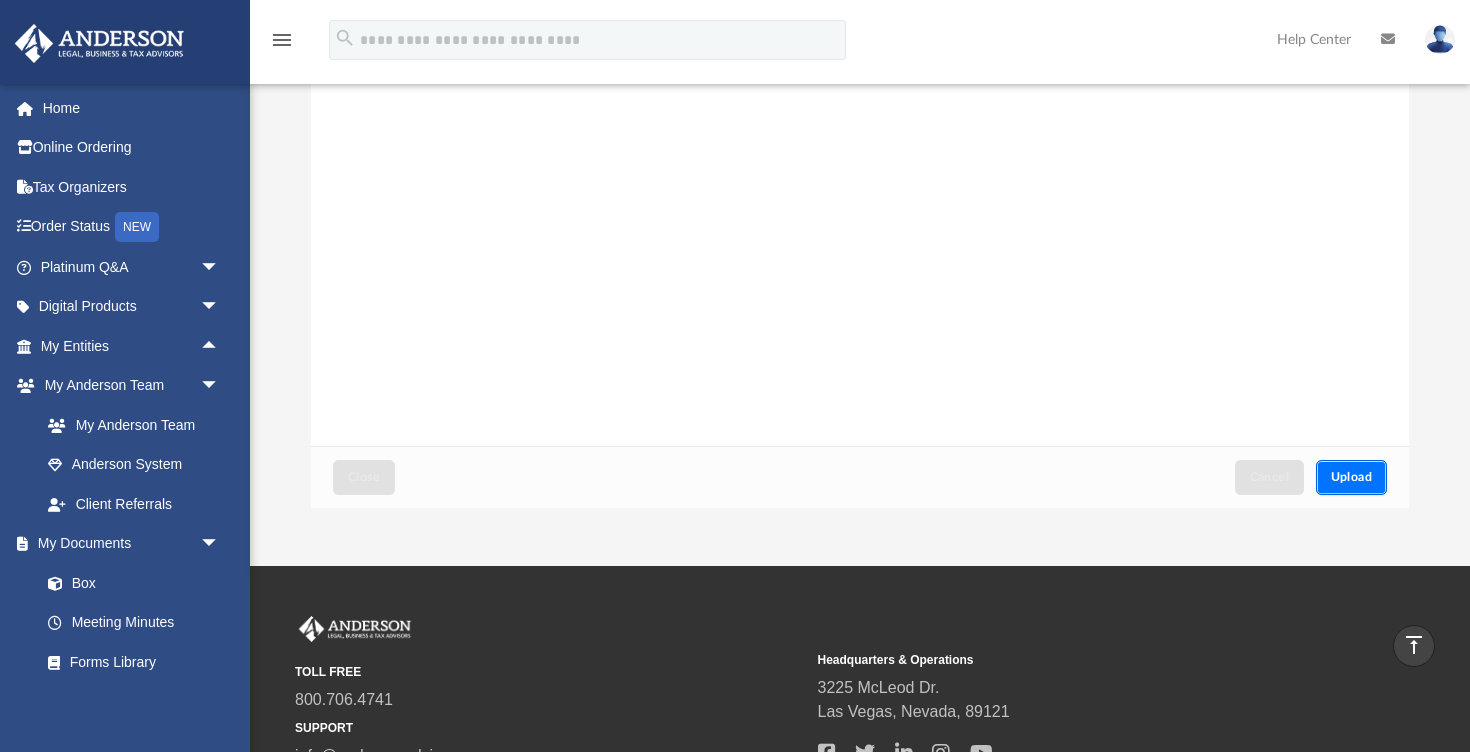scroll, scrollTop: 0, scrollLeft: 0, axis: both 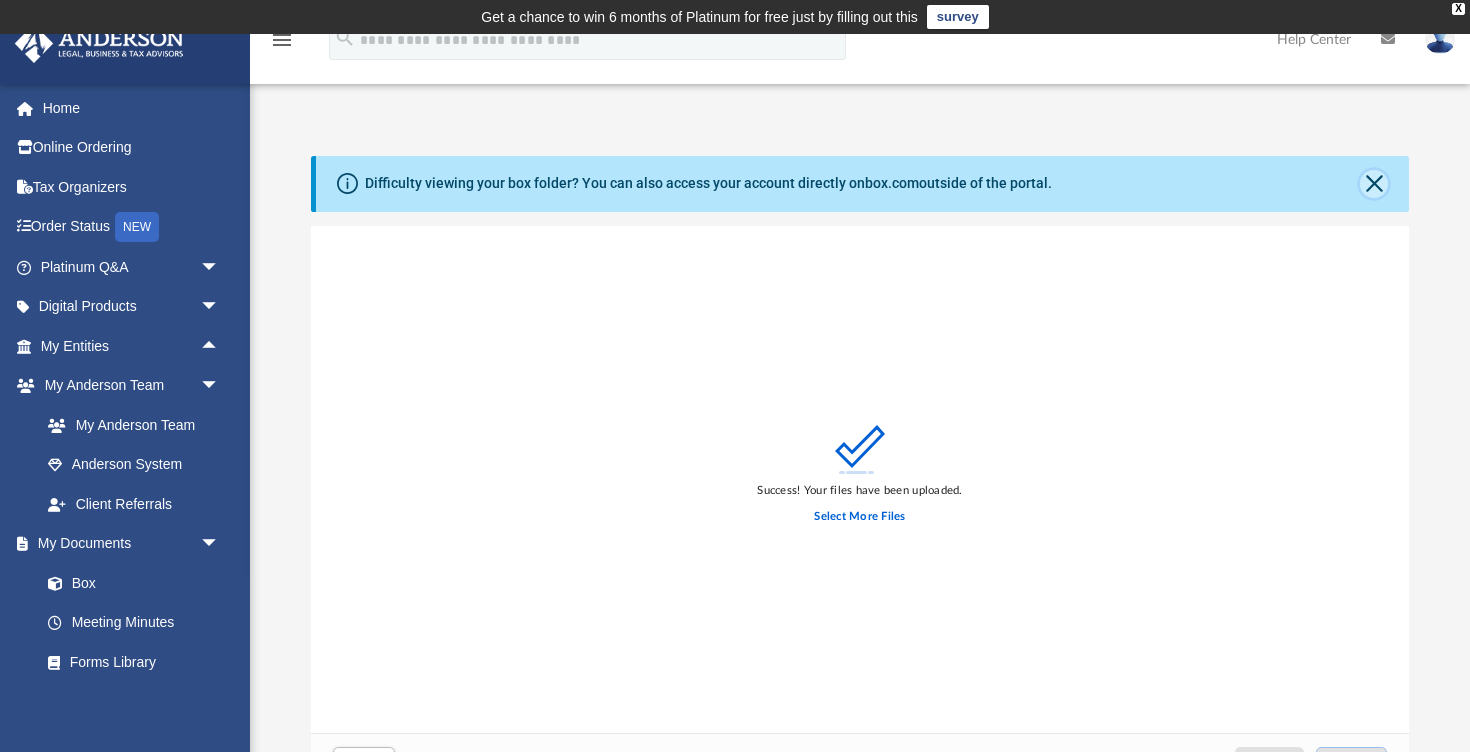 click 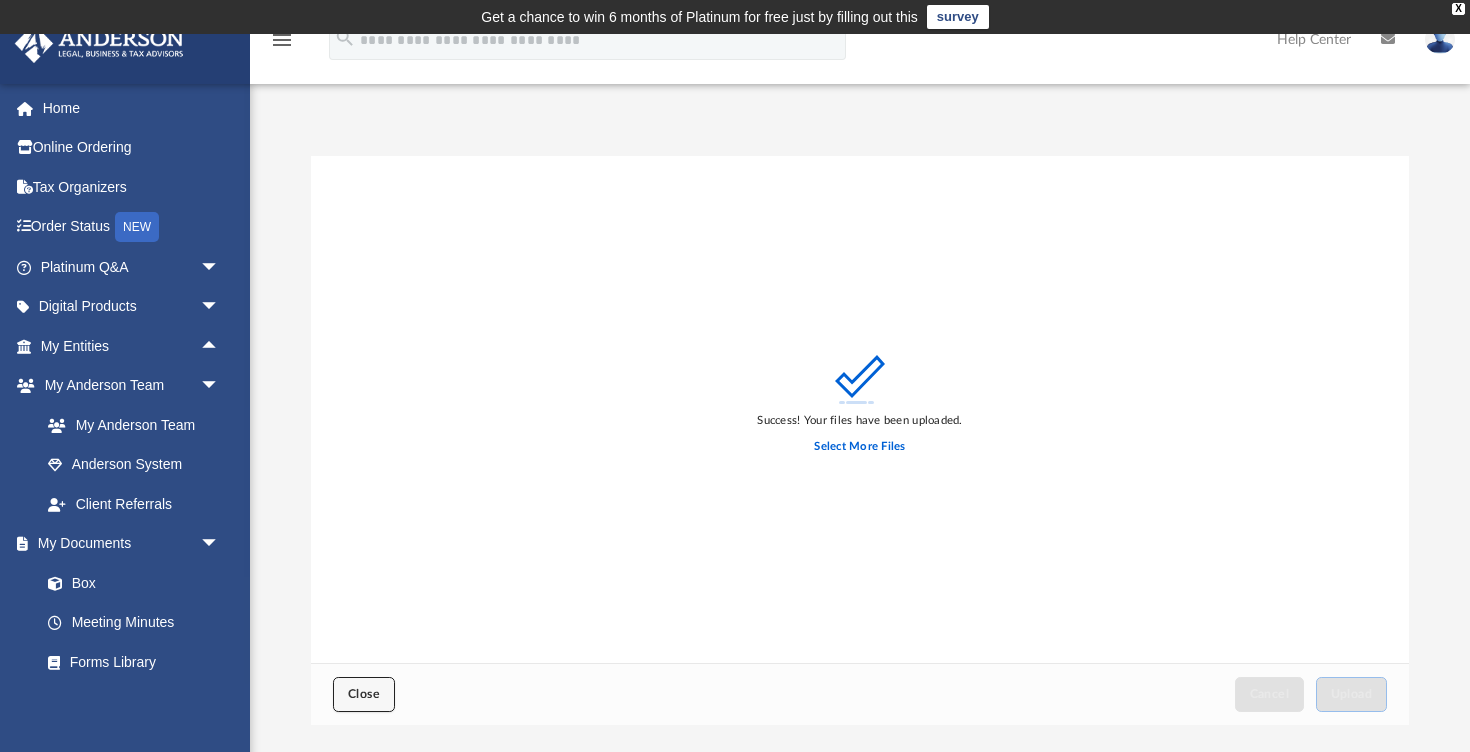 click on "Close" at bounding box center (364, 694) 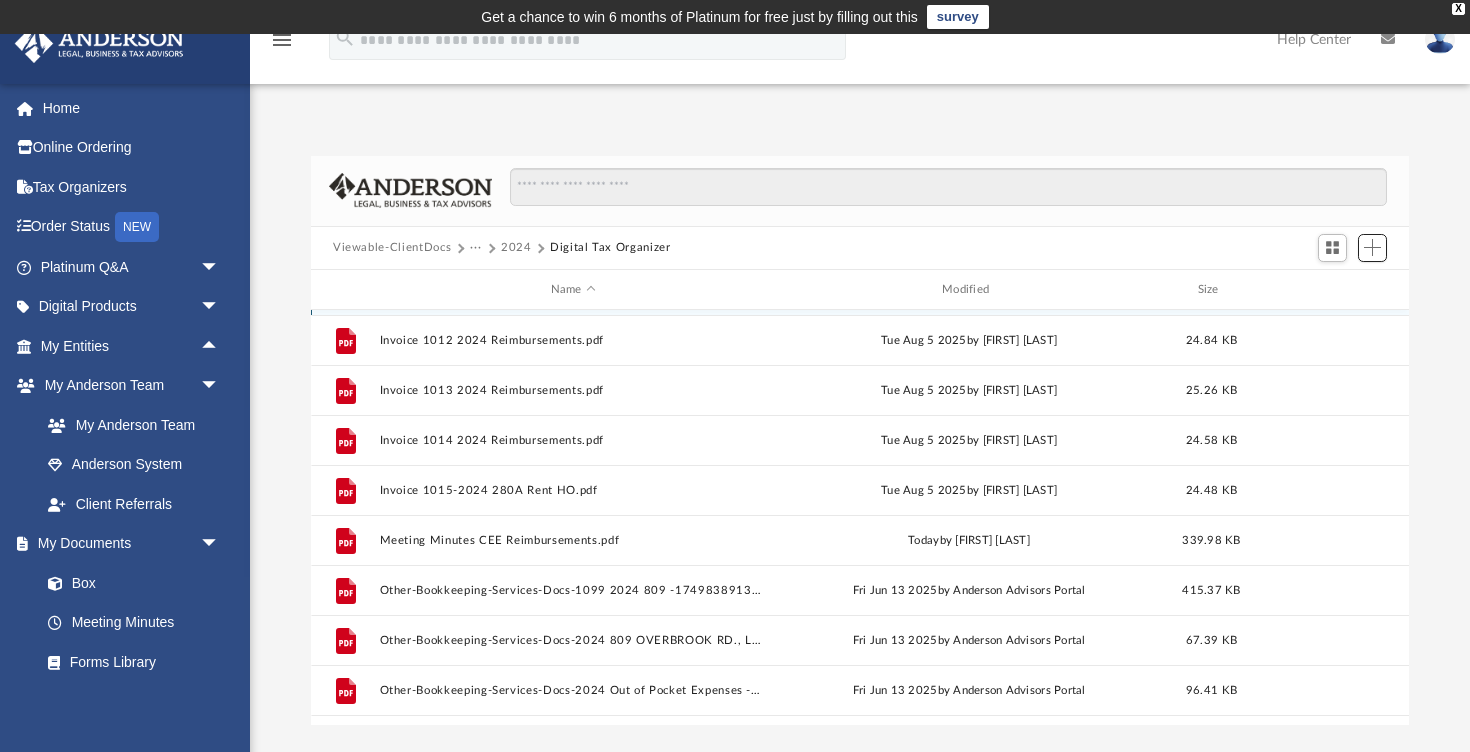 scroll, scrollTop: 235, scrollLeft: 0, axis: vertical 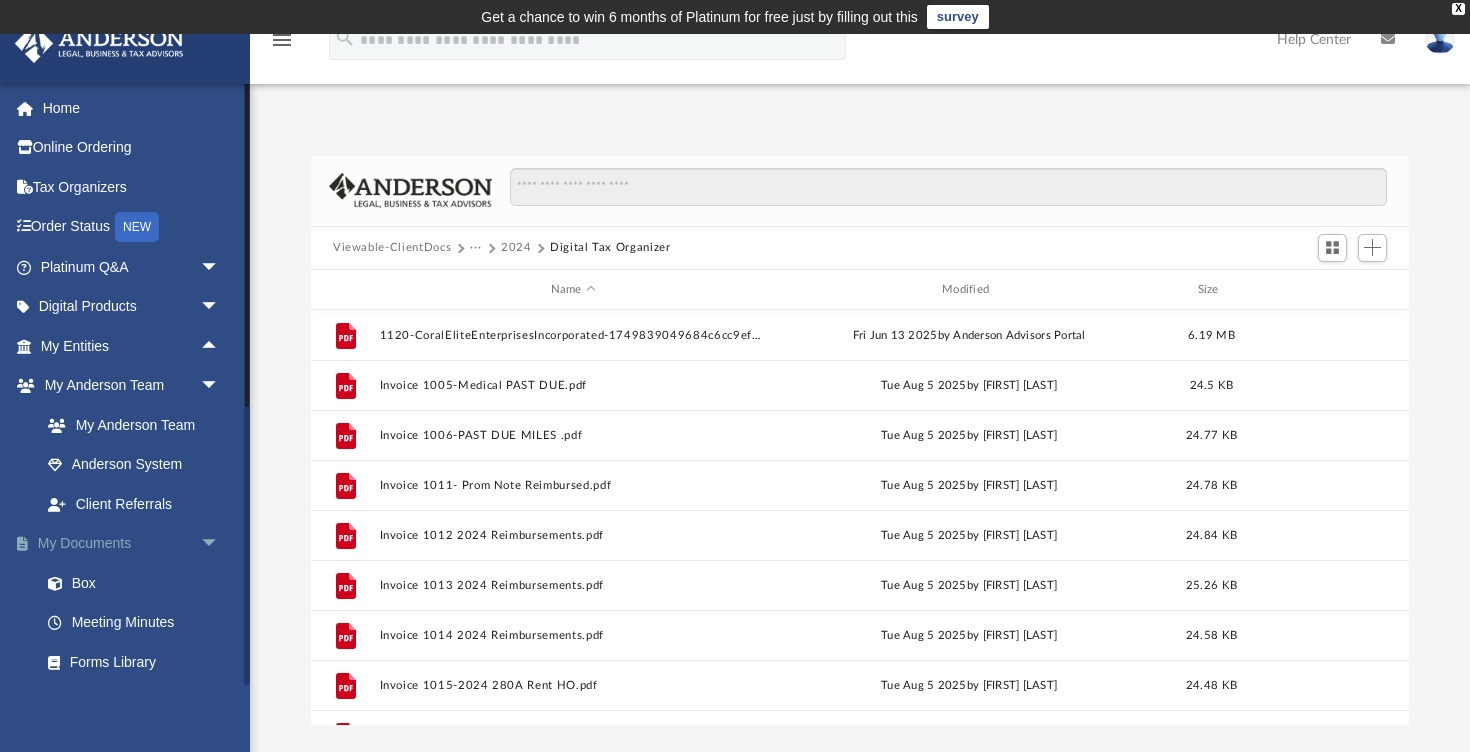 click on "arrow_drop_down" at bounding box center (220, 544) 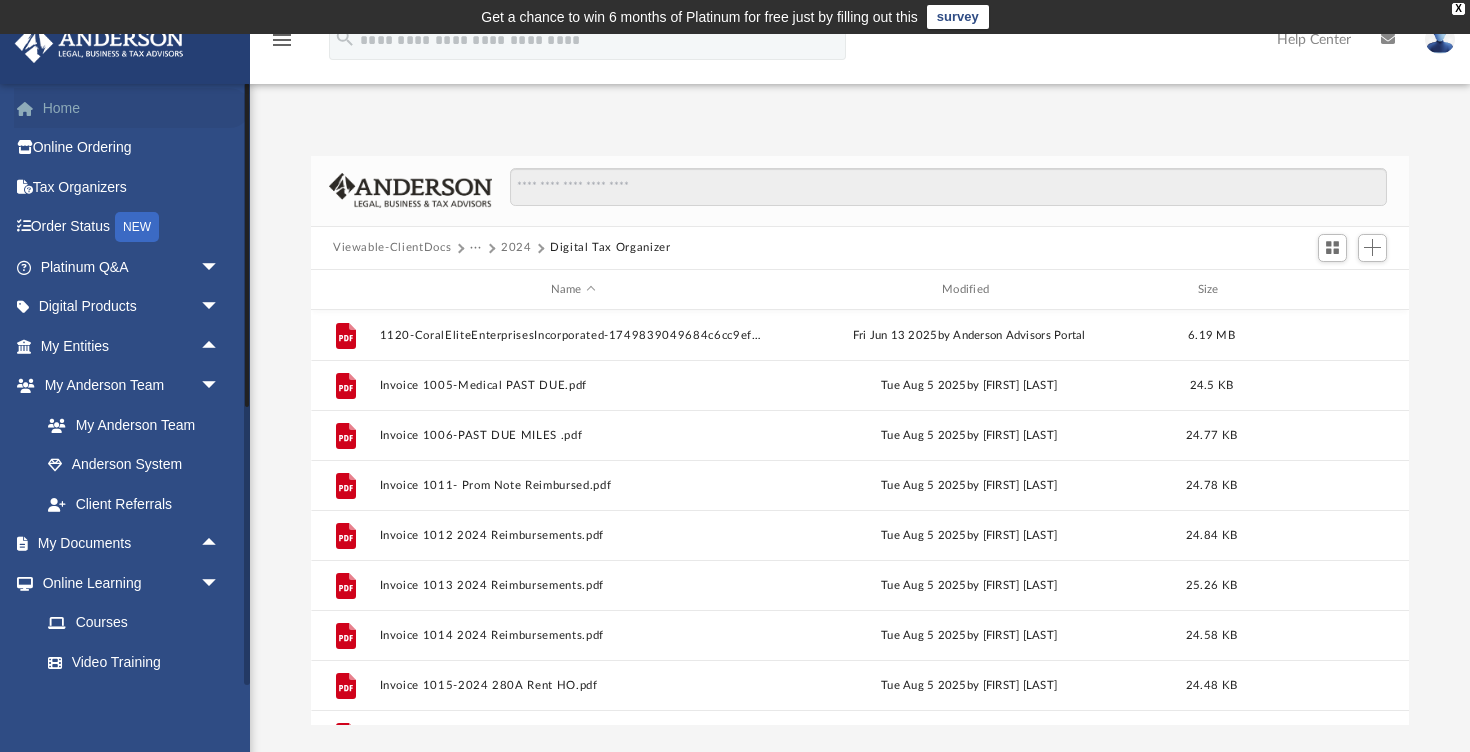 click on "Home" at bounding box center [132, 108] 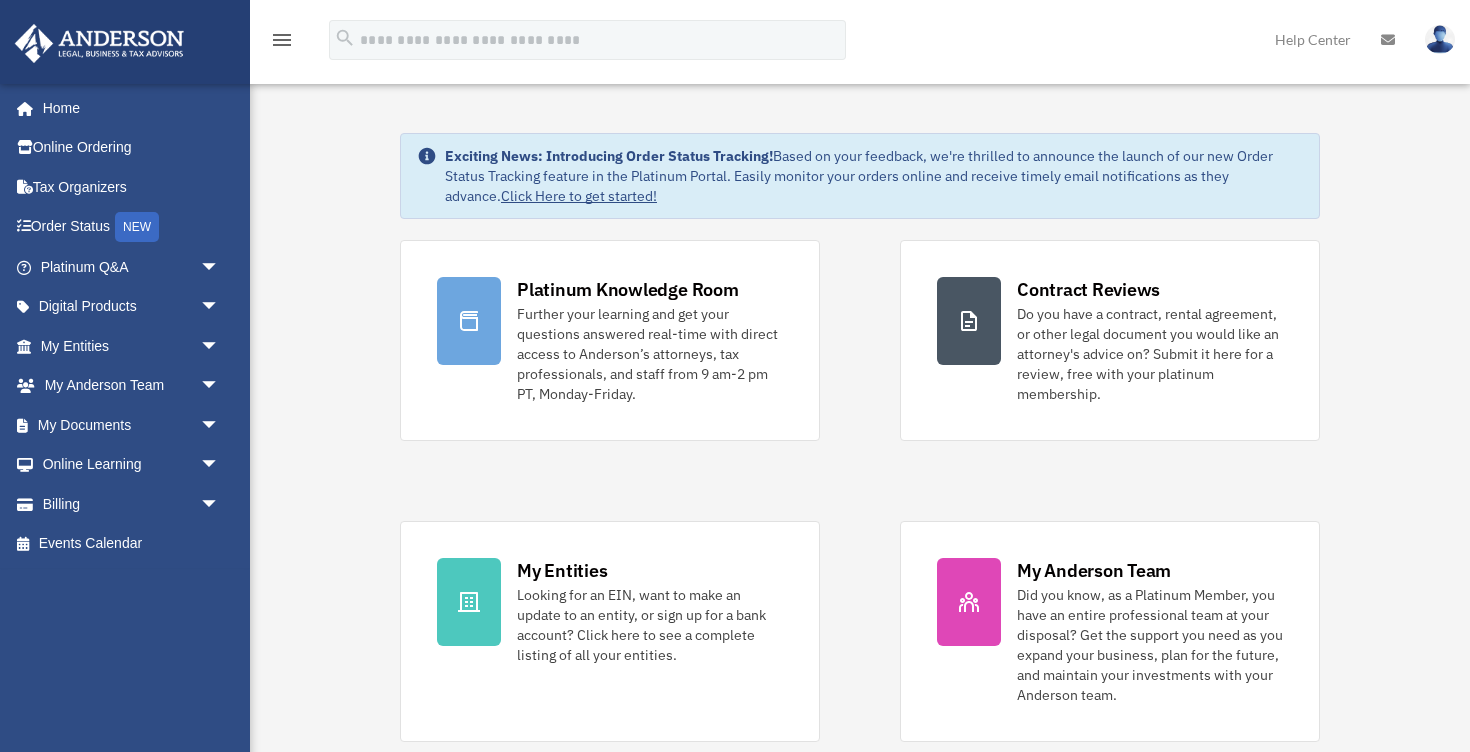 scroll, scrollTop: 0, scrollLeft: 0, axis: both 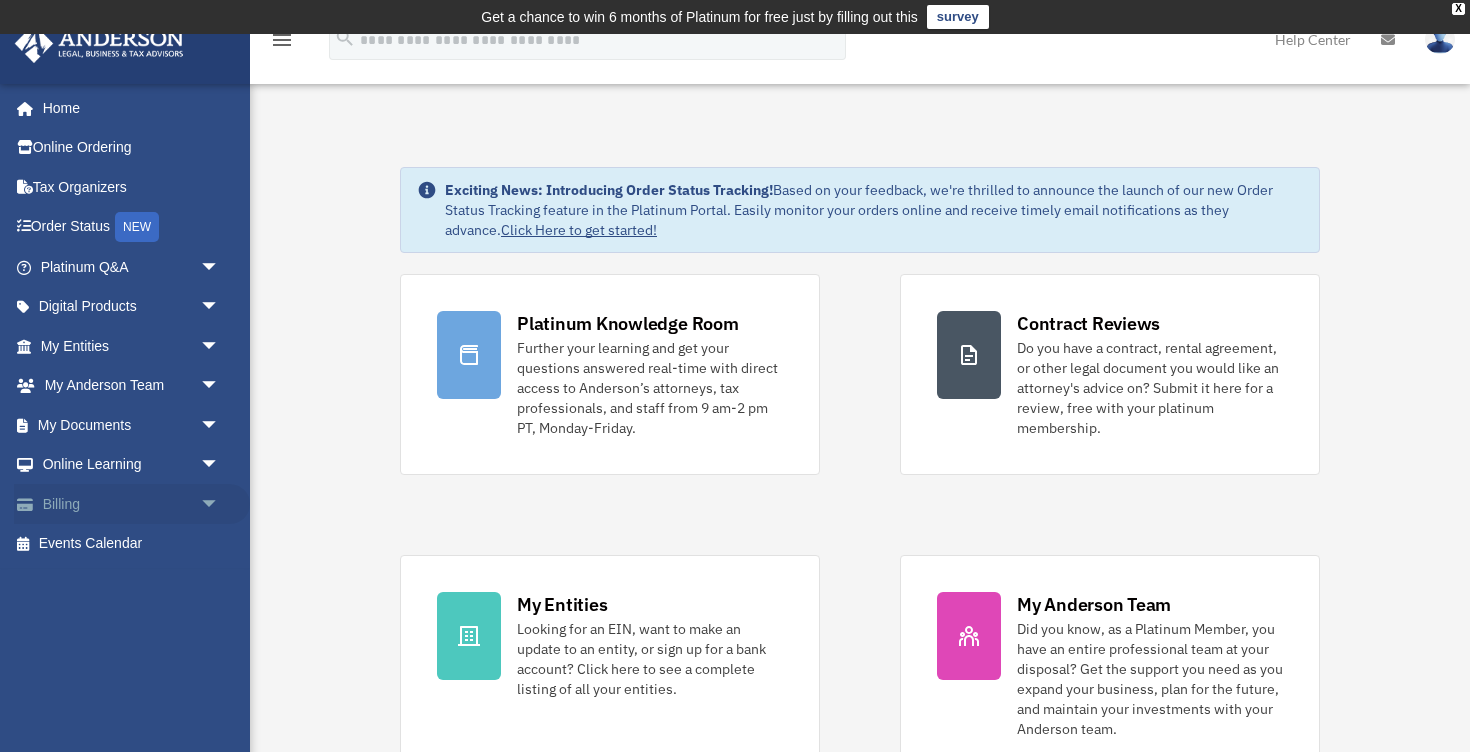 click on "Billing arrow_drop_down" at bounding box center (132, 504) 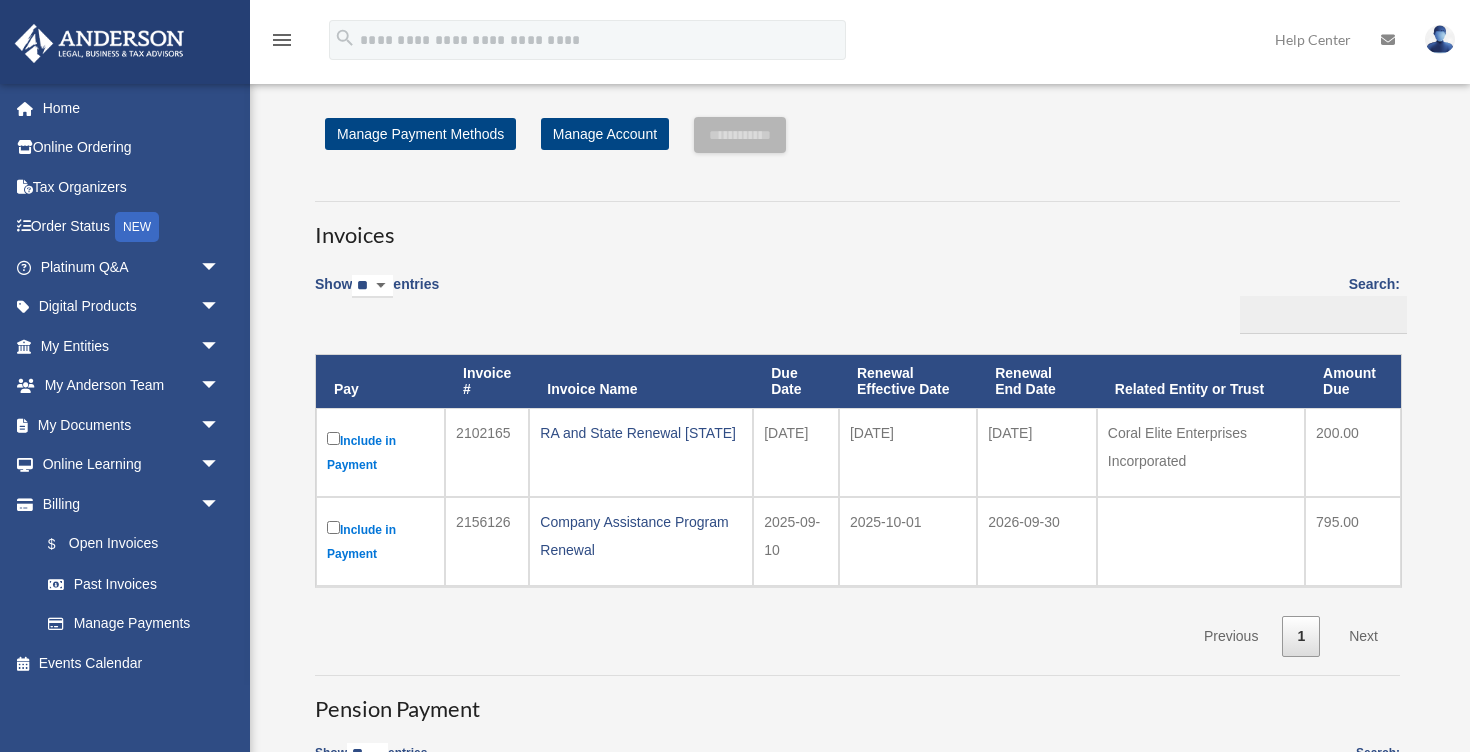scroll, scrollTop: 0, scrollLeft: 0, axis: both 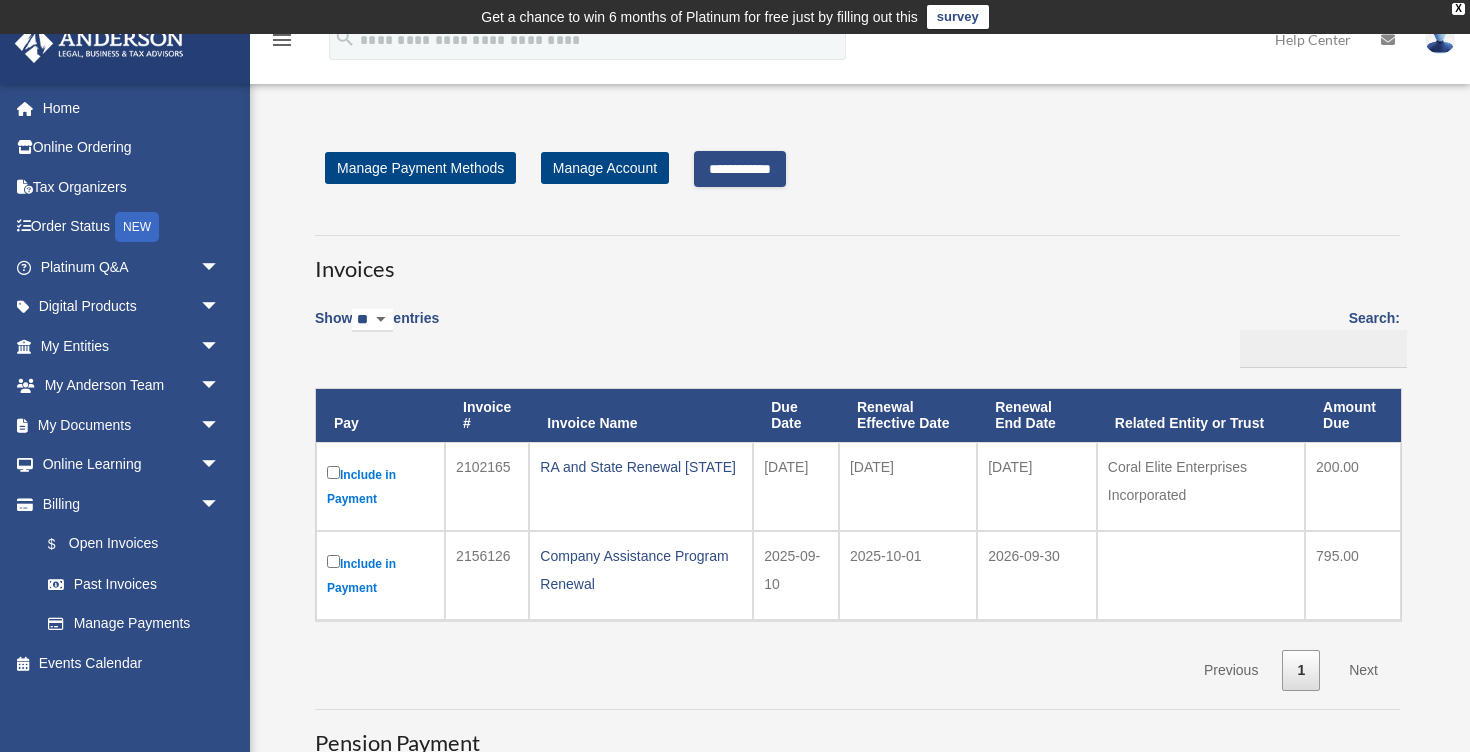 click on "**********" at bounding box center [740, 169] 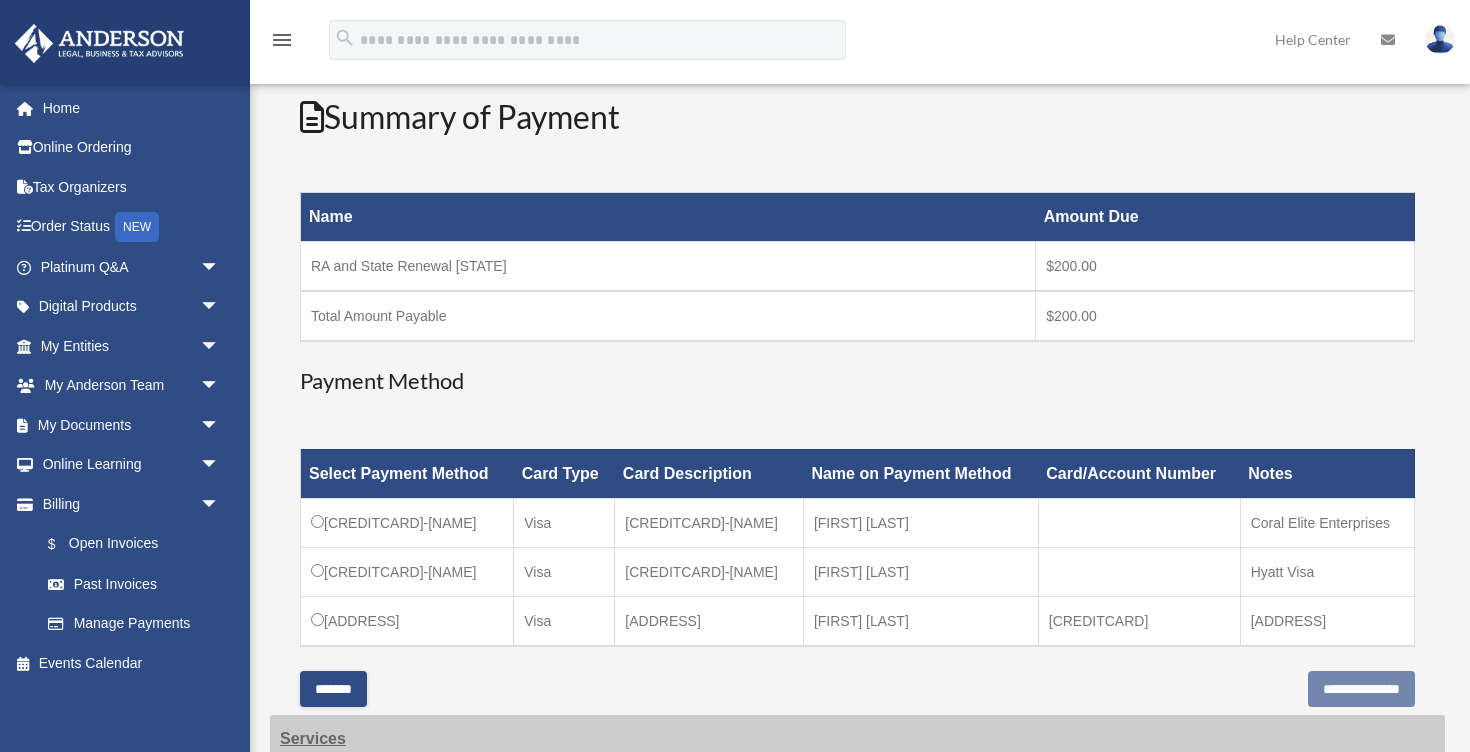 scroll, scrollTop: 471, scrollLeft: 0, axis: vertical 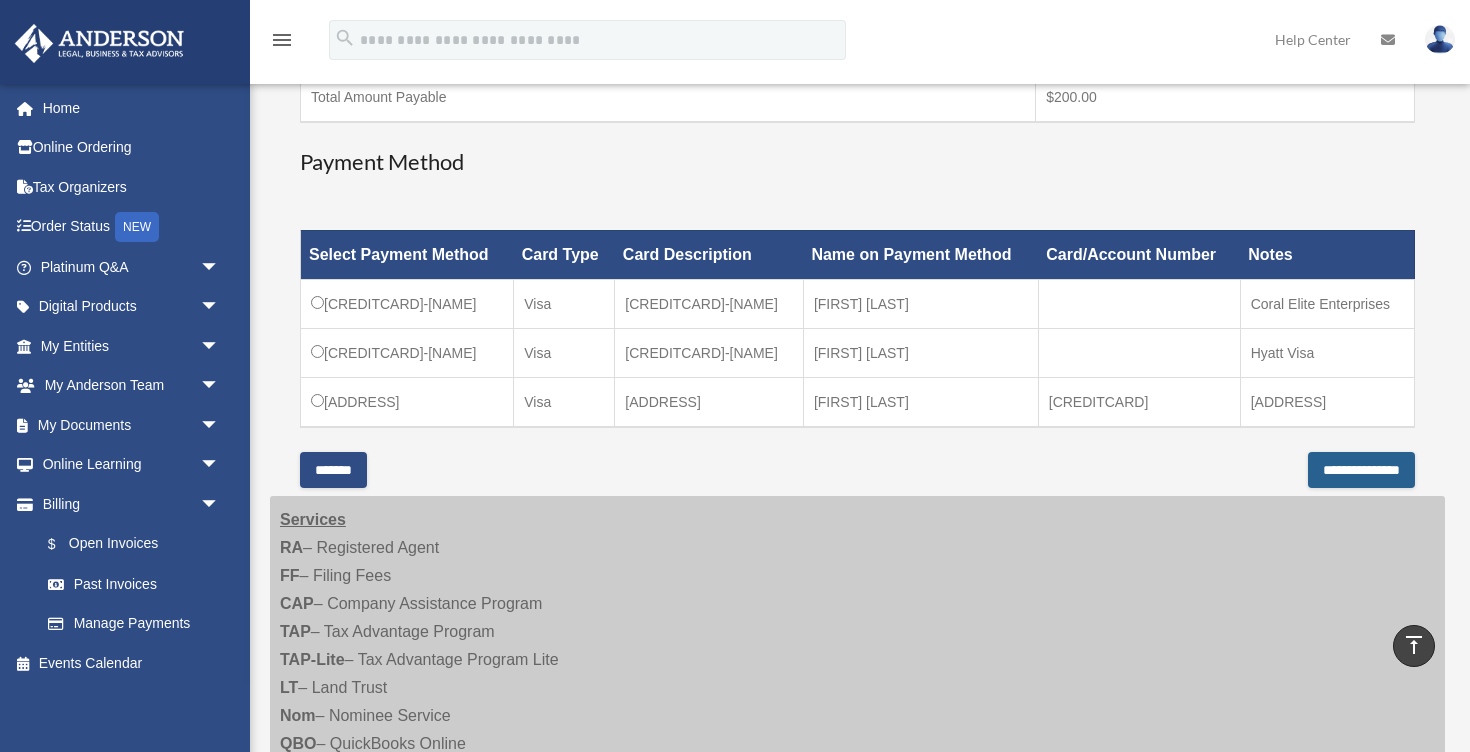 click on "**********" at bounding box center (1361, 470) 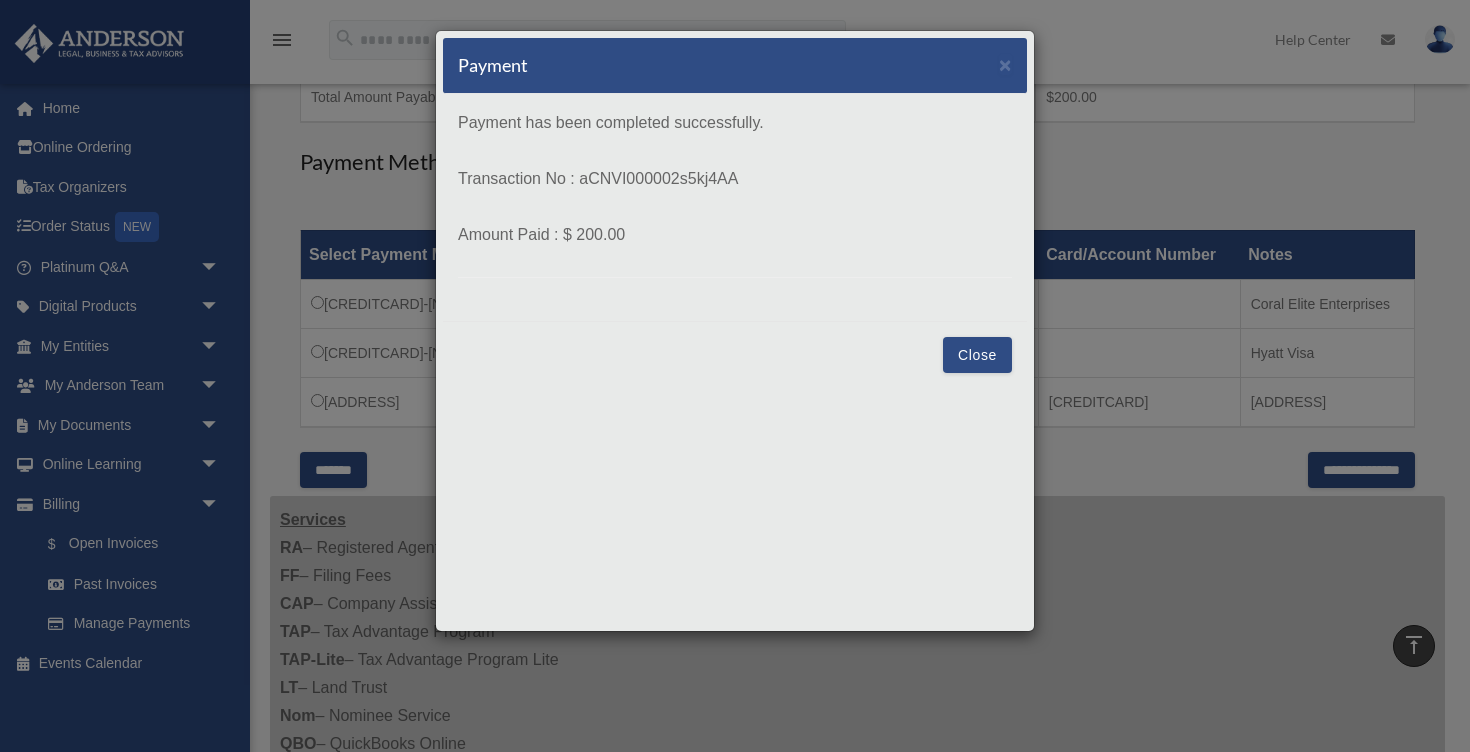 click on "Close" at bounding box center [977, 355] 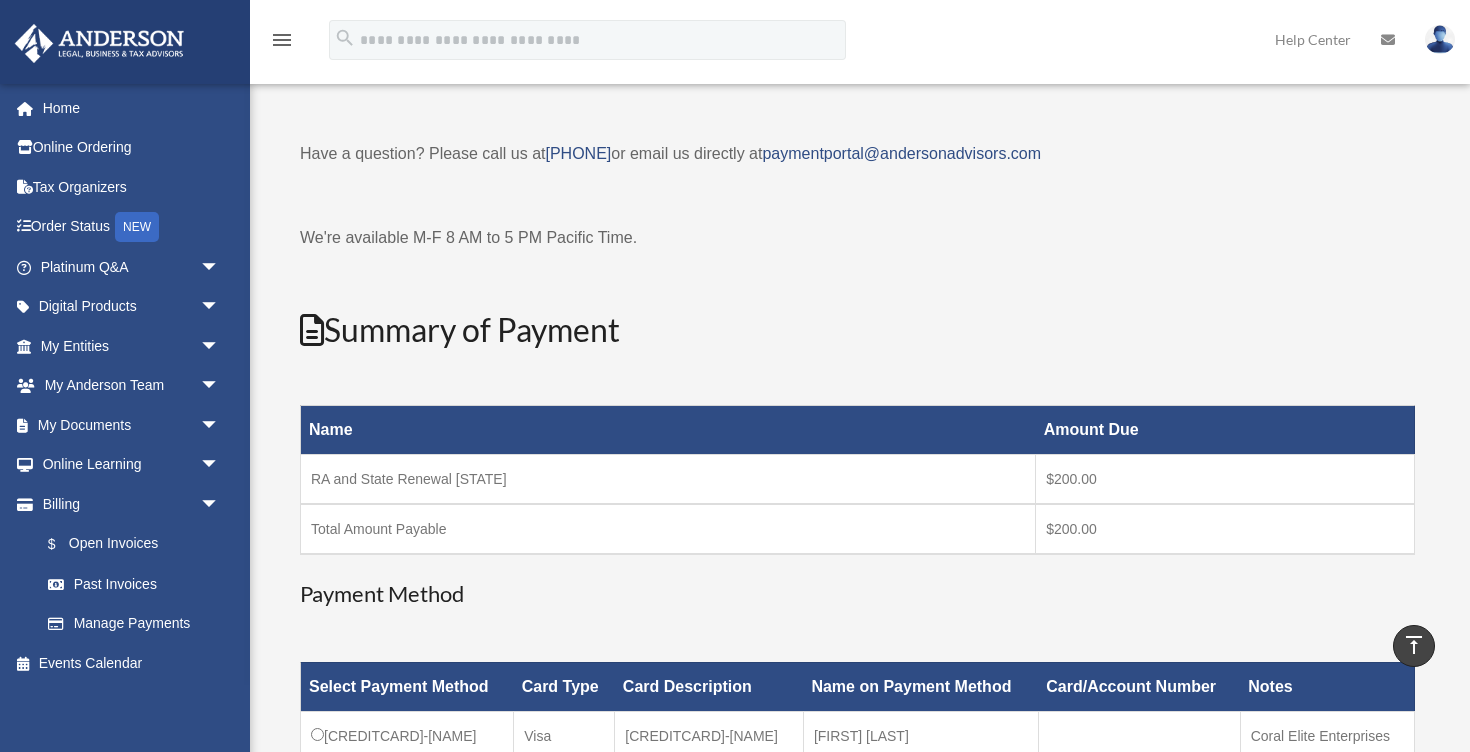 scroll, scrollTop: 0, scrollLeft: 0, axis: both 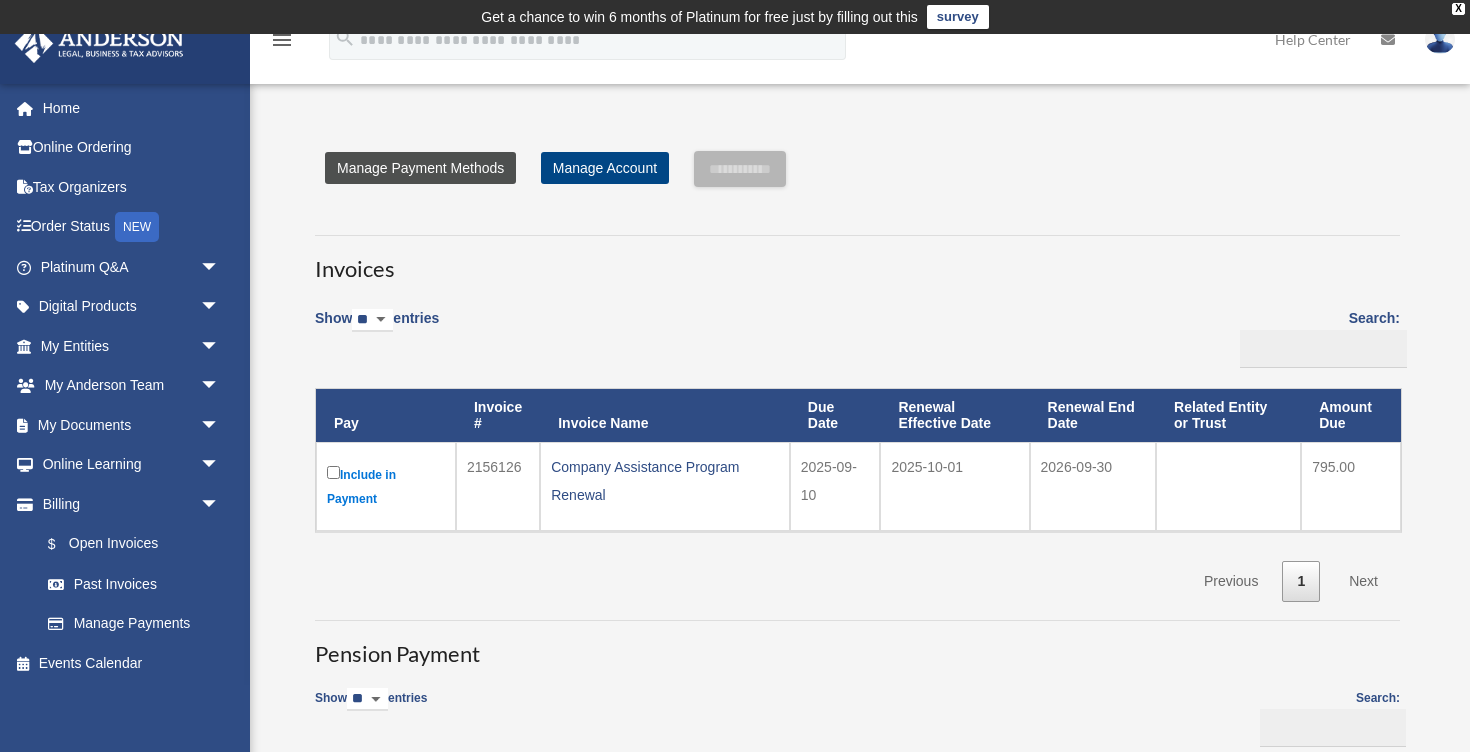 click on "Manage Payment Methods" at bounding box center (420, 168) 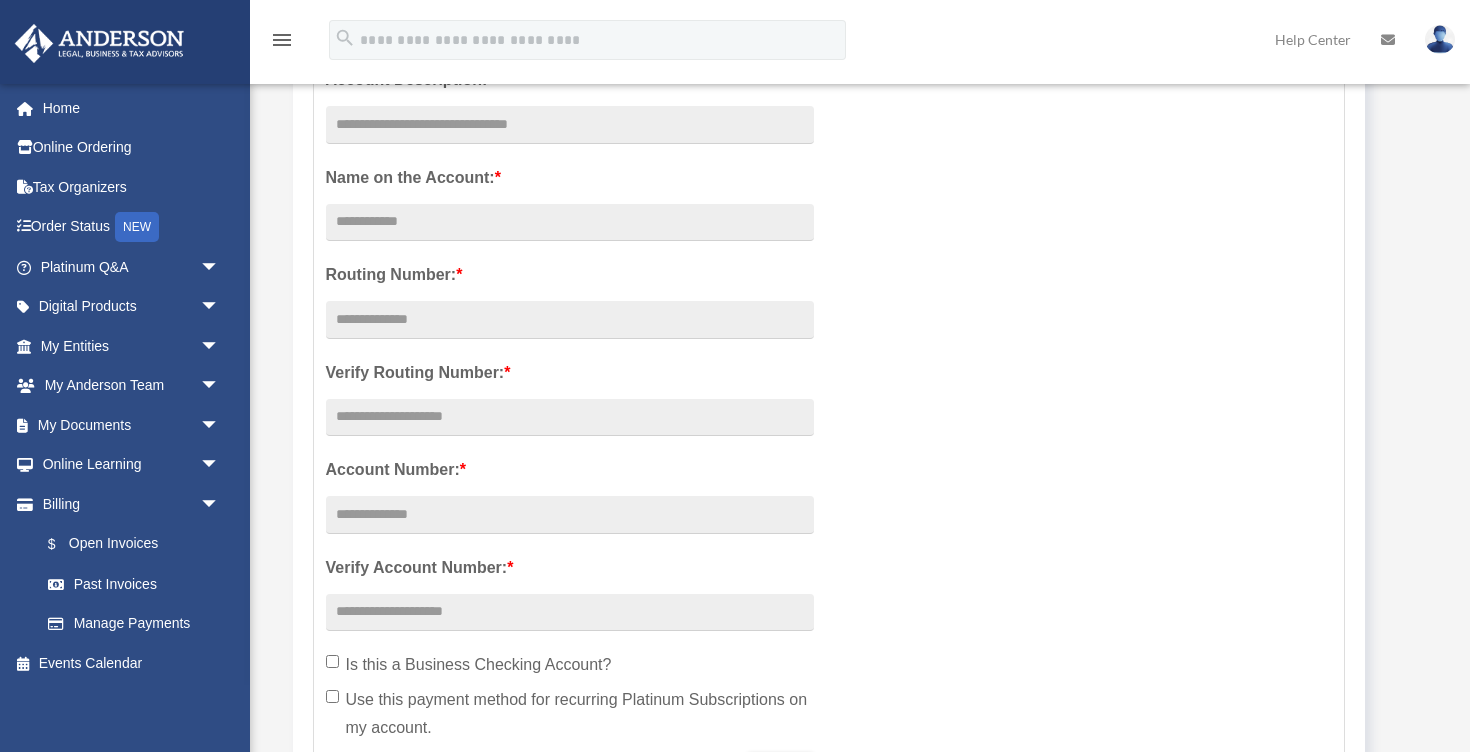scroll, scrollTop: 0, scrollLeft: 0, axis: both 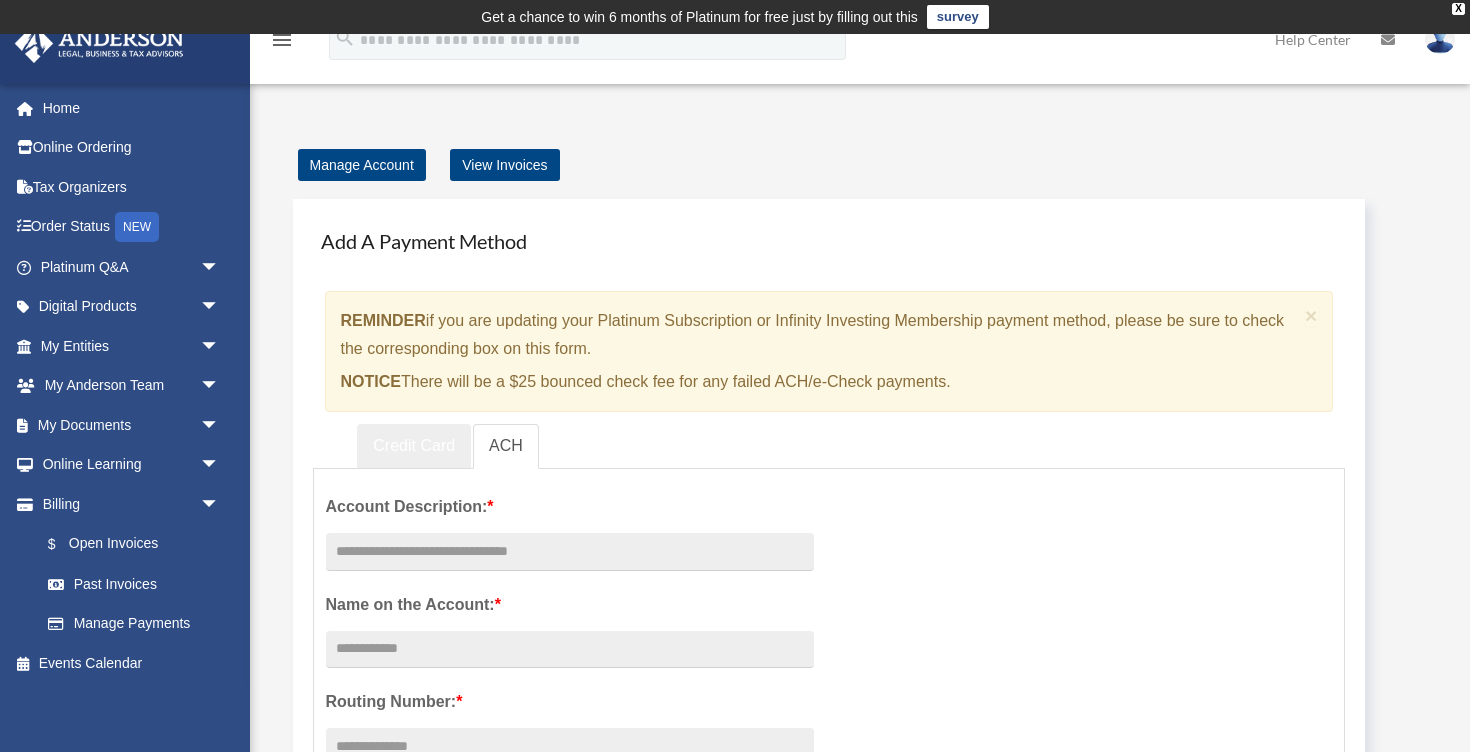 click on "Credit Card" at bounding box center (414, 446) 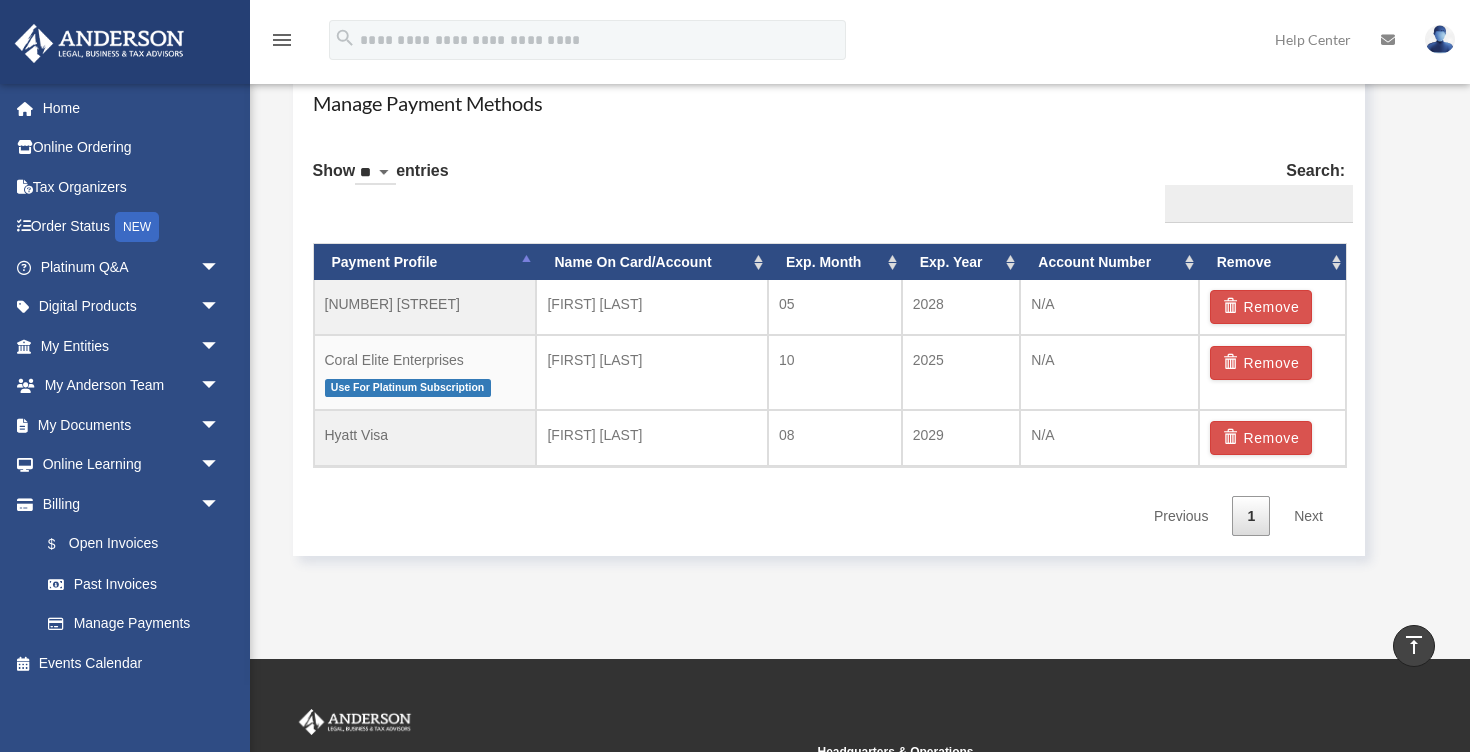 scroll, scrollTop: 1191, scrollLeft: 0, axis: vertical 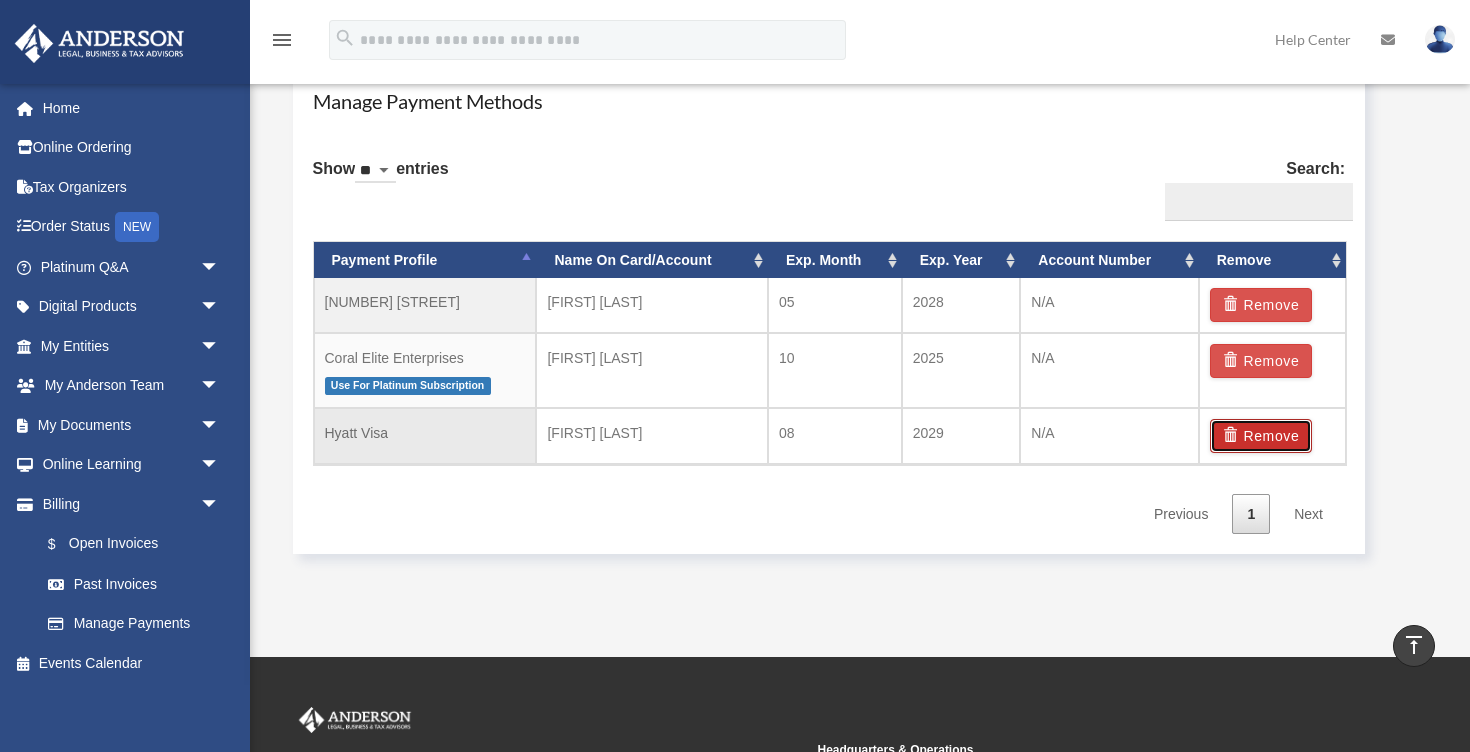 click on "Remove" at bounding box center [1261, 436] 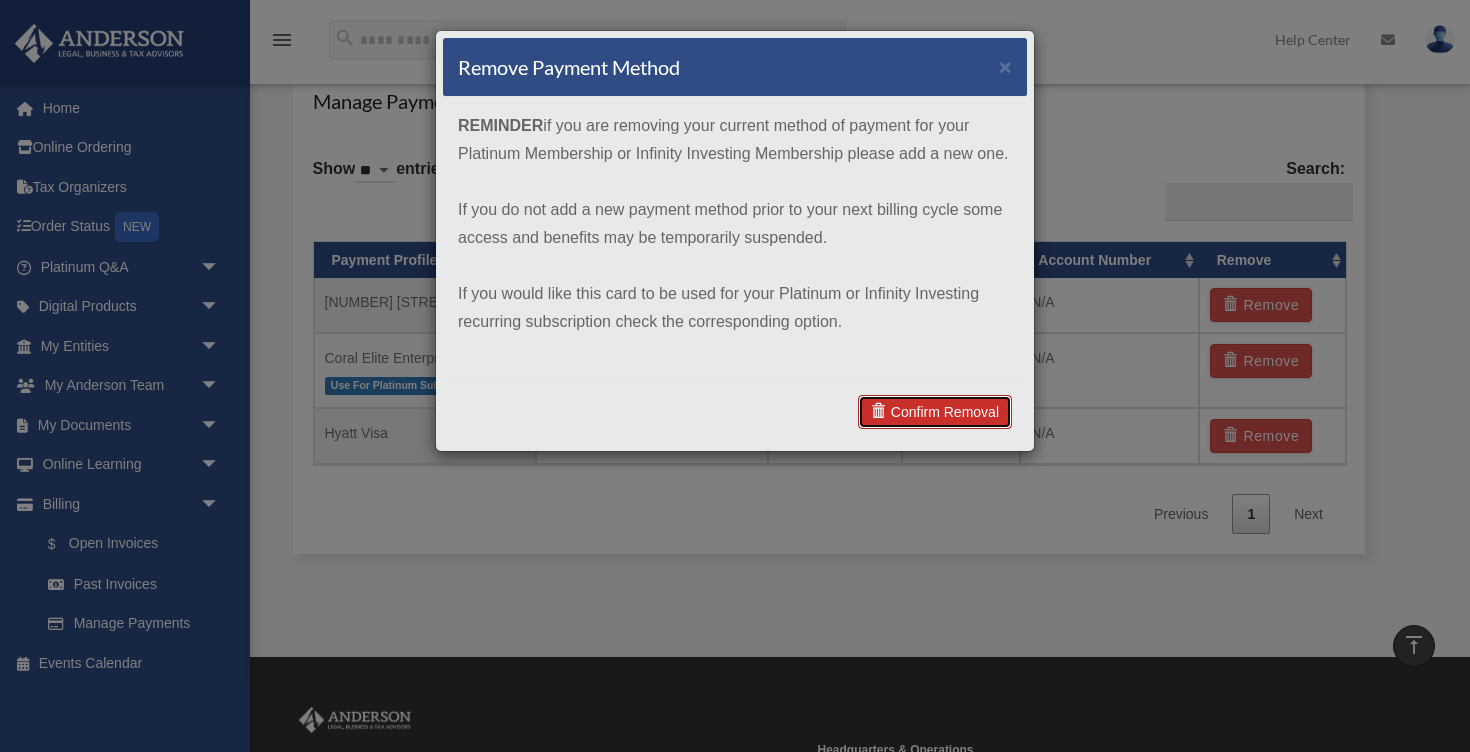 click on "Confirm Removal" at bounding box center (935, 412) 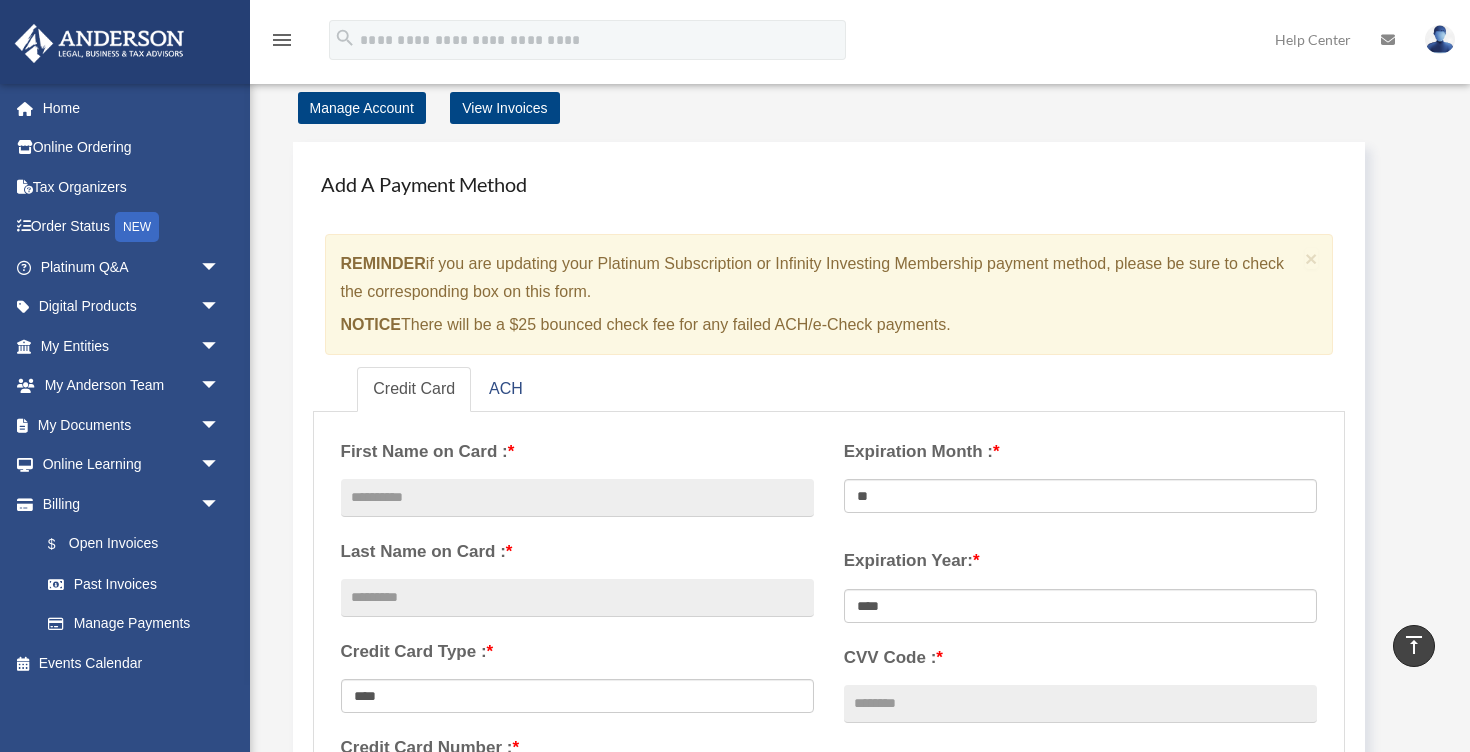 scroll, scrollTop: 0, scrollLeft: 0, axis: both 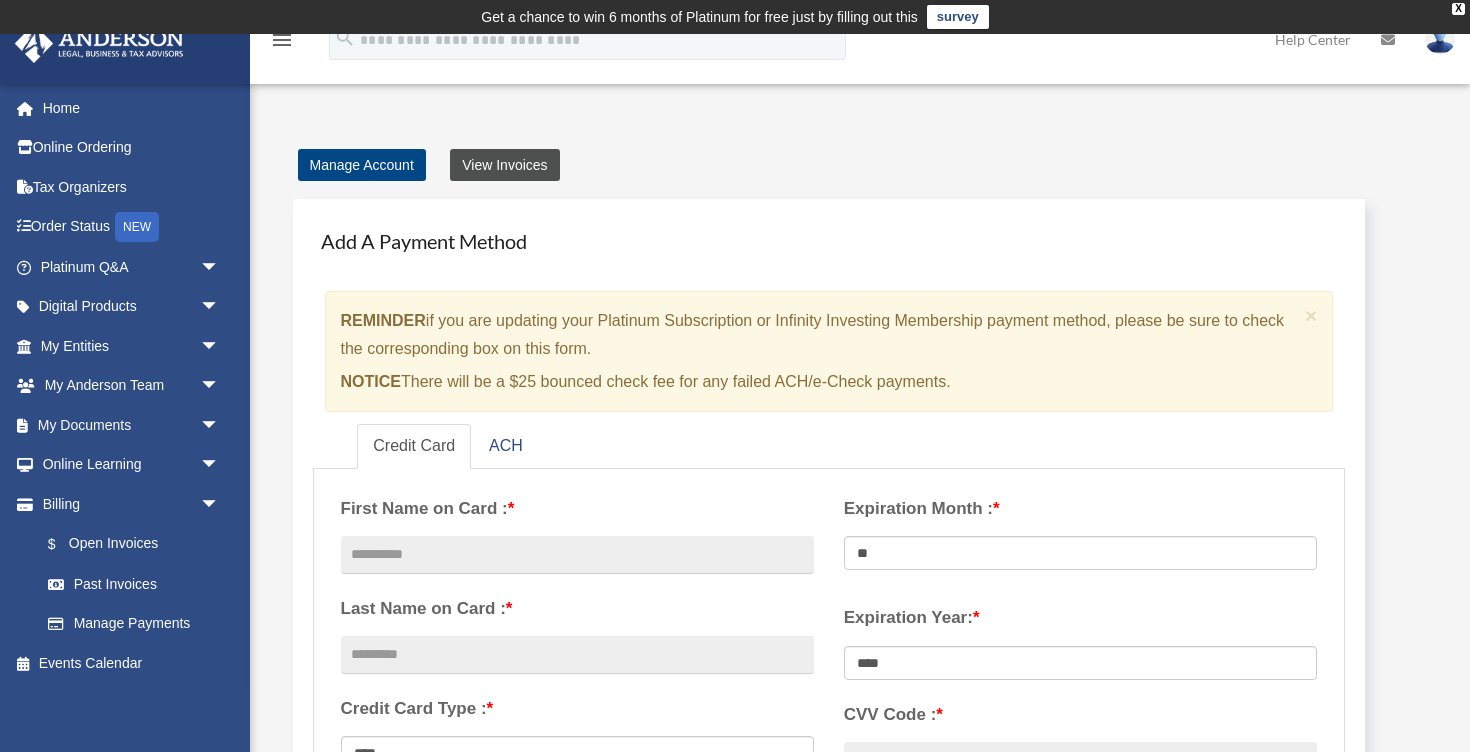 click on "View Invoices" at bounding box center (504, 165) 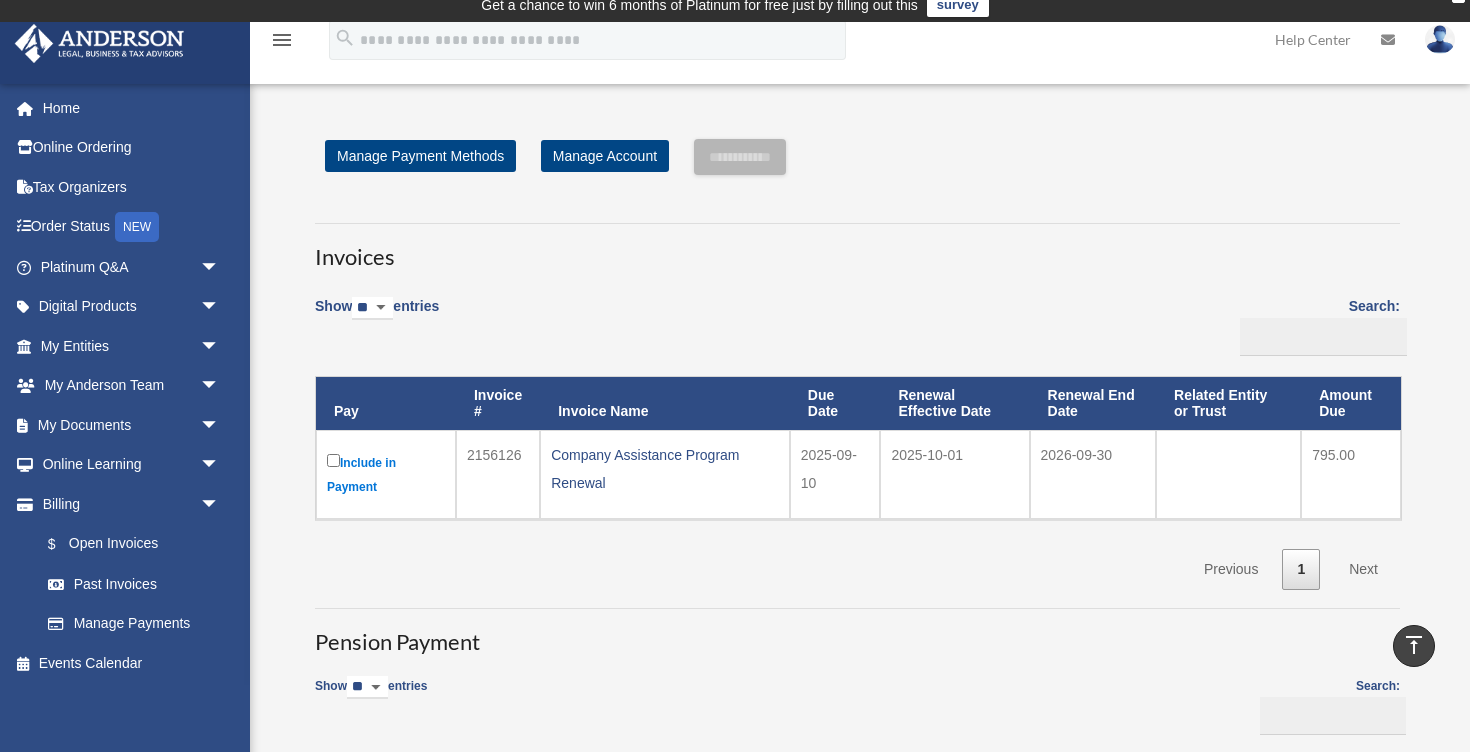 scroll, scrollTop: 0, scrollLeft: 0, axis: both 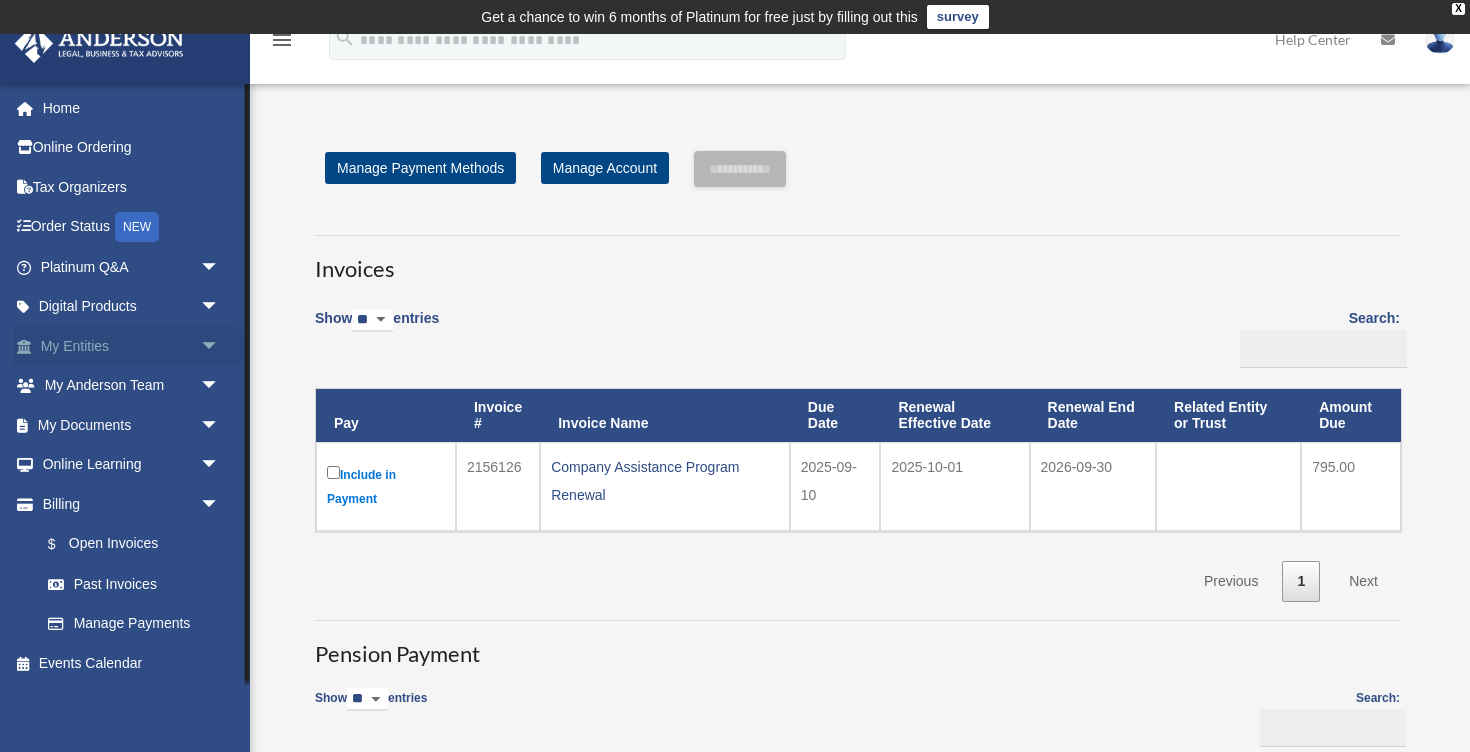 click on "My Entities arrow_drop_down" at bounding box center (132, 346) 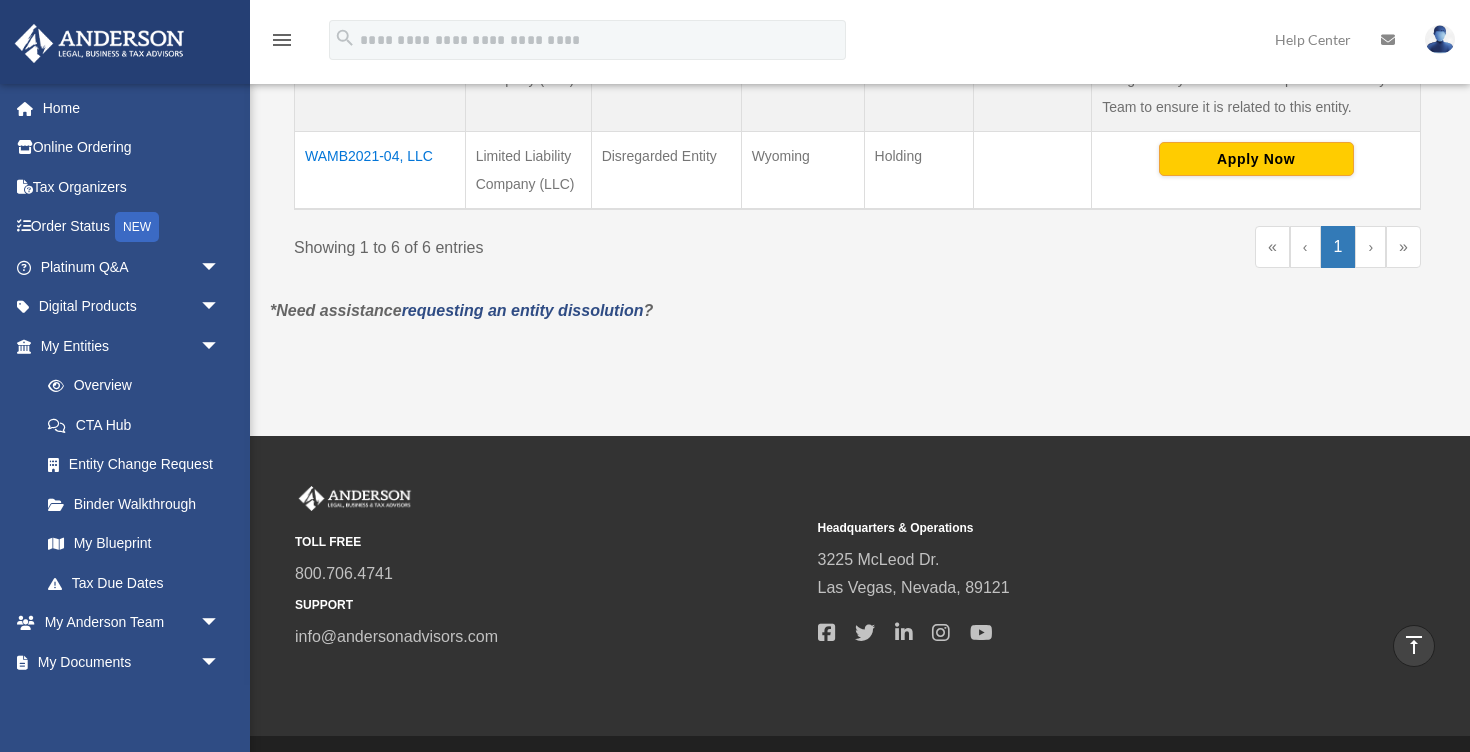 scroll, scrollTop: 864, scrollLeft: 0, axis: vertical 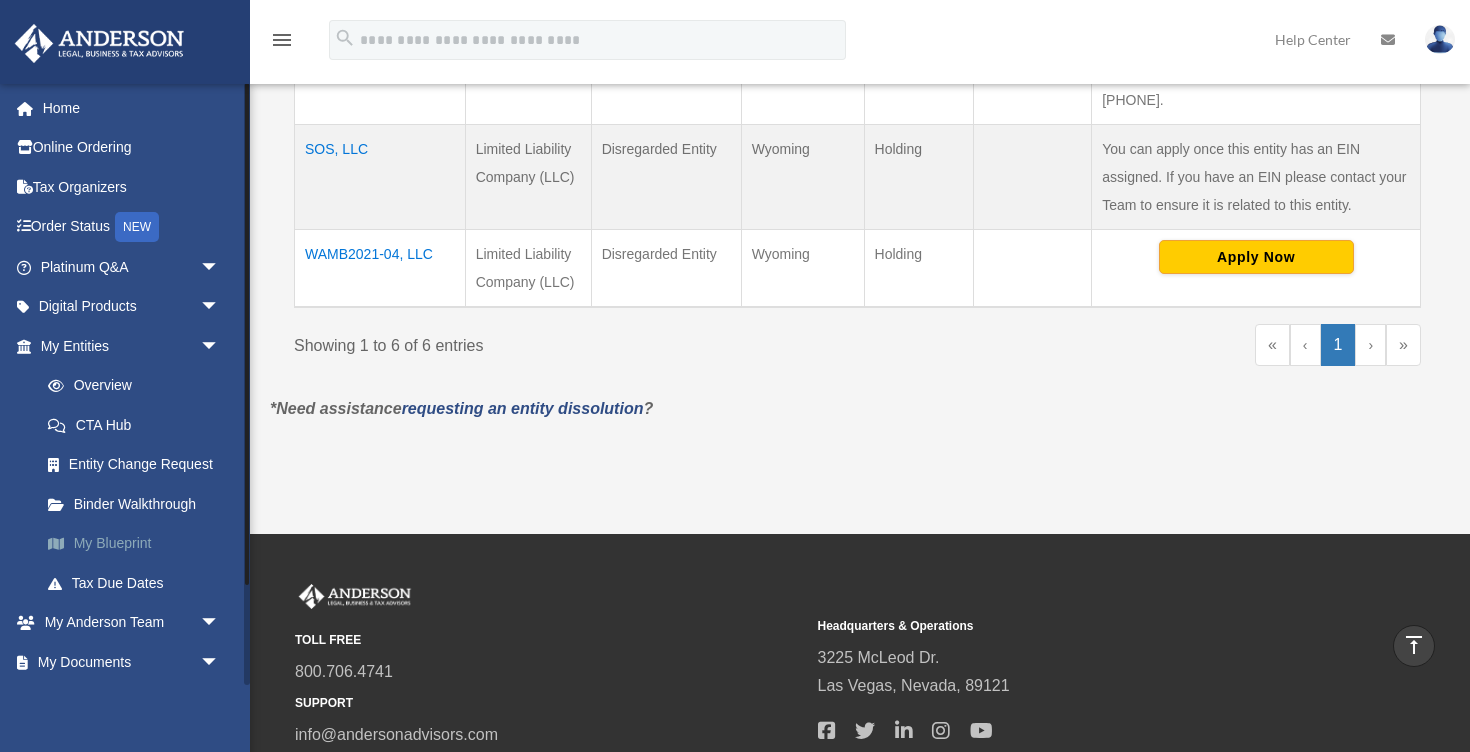 click on "My Blueprint" at bounding box center [139, 544] 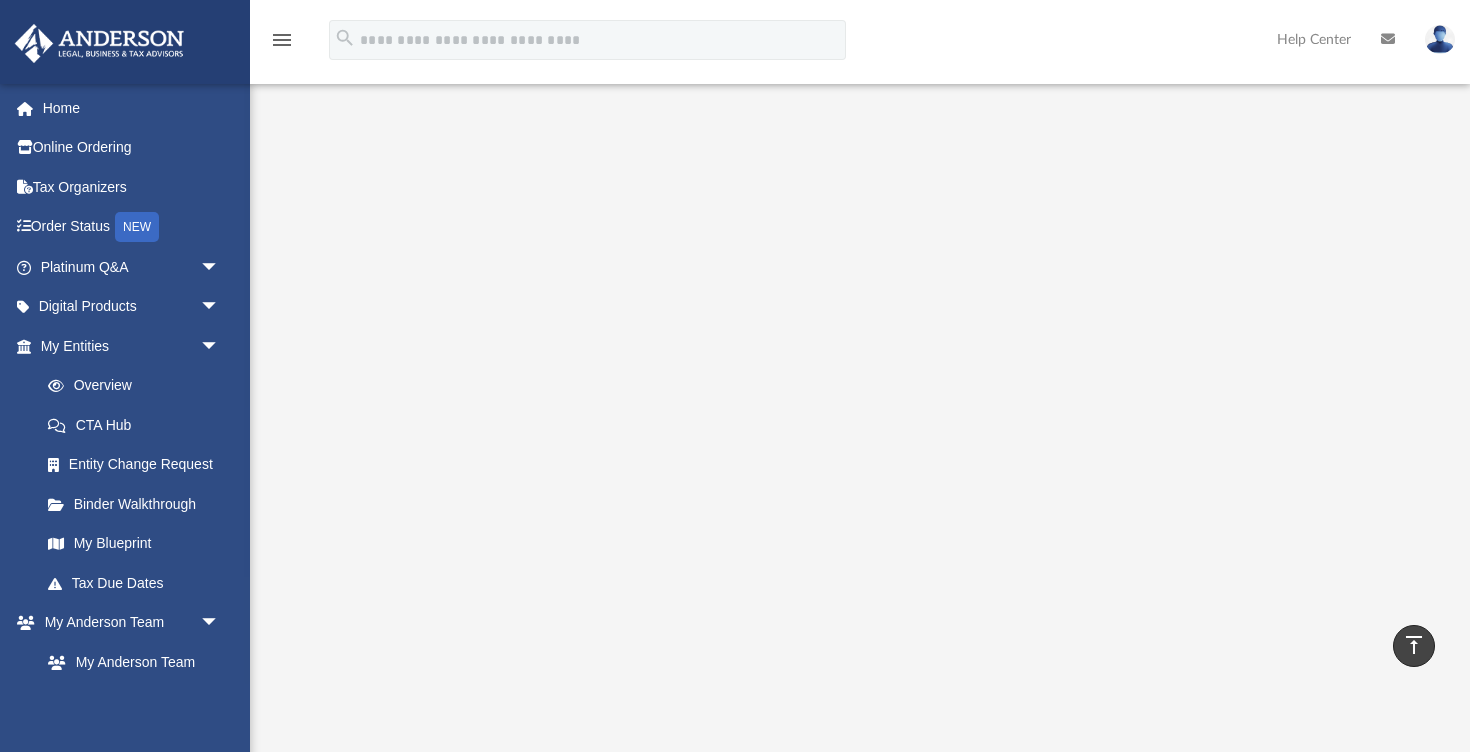 scroll, scrollTop: 0, scrollLeft: 0, axis: both 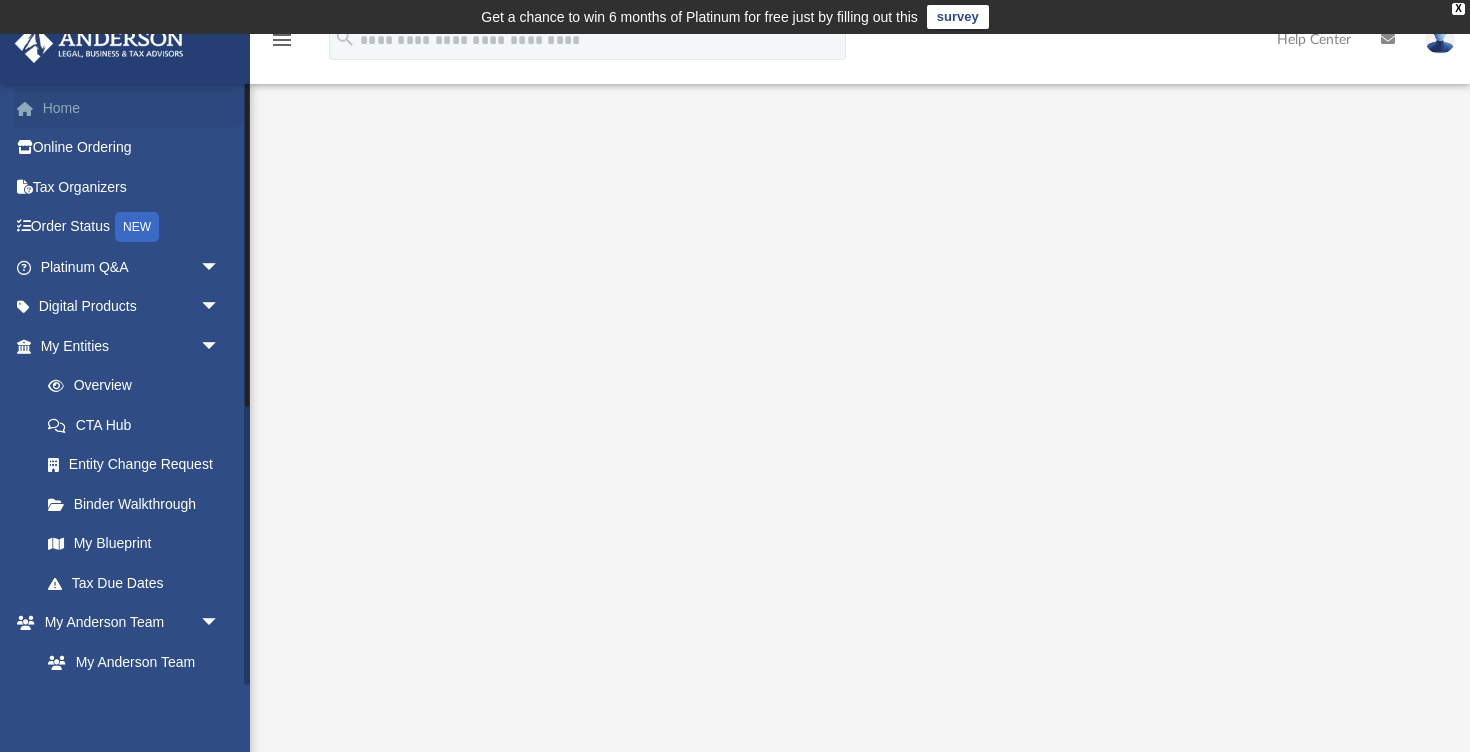 click on "Home" at bounding box center [132, 108] 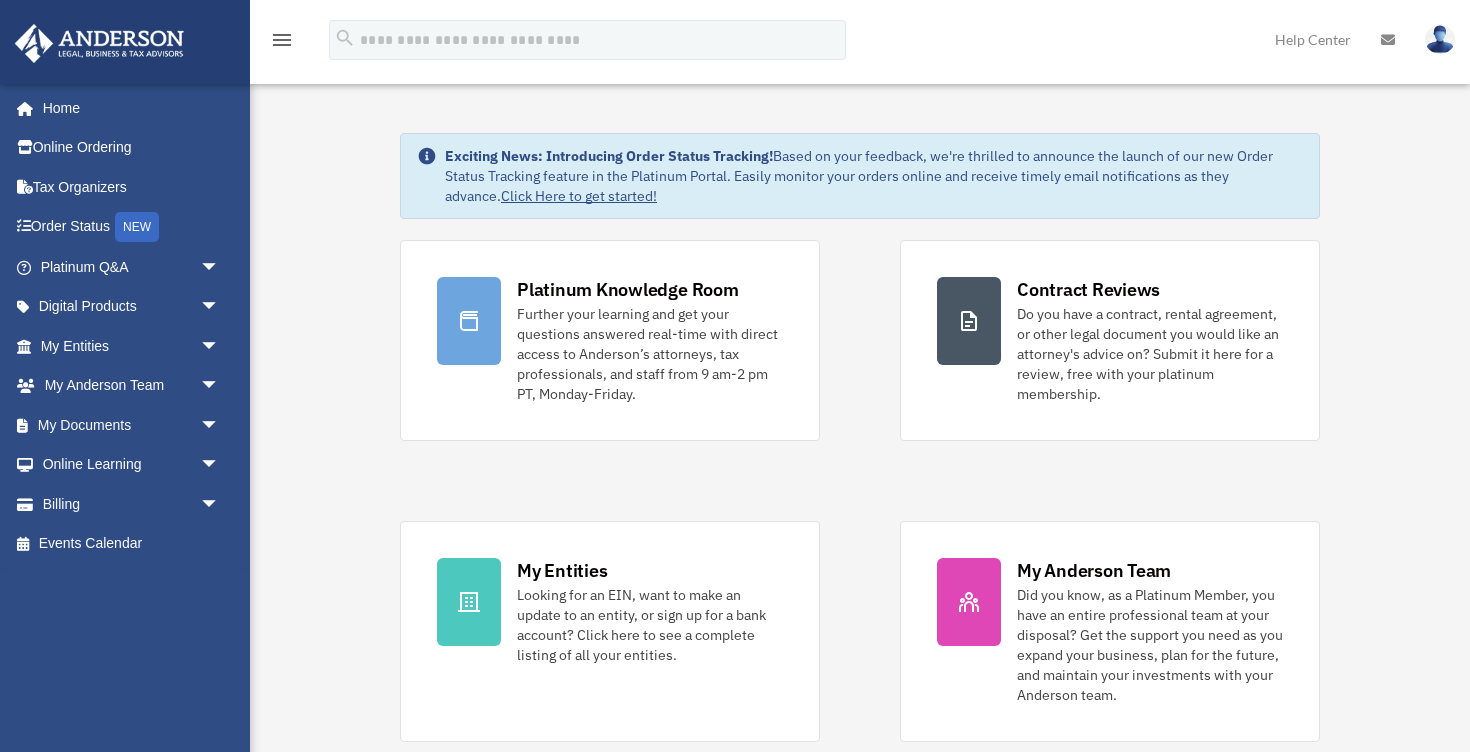 scroll, scrollTop: 0, scrollLeft: 0, axis: both 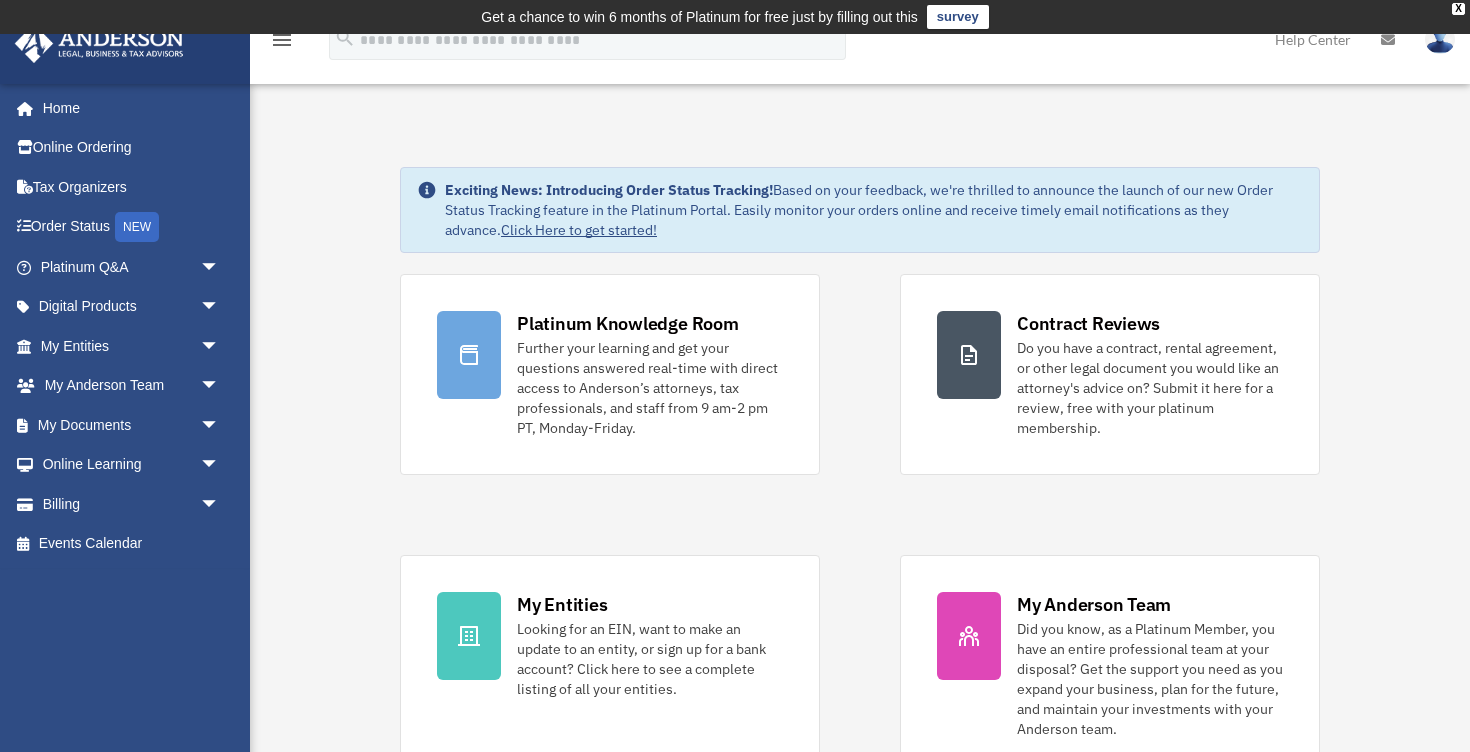 click at bounding box center [1440, 39] 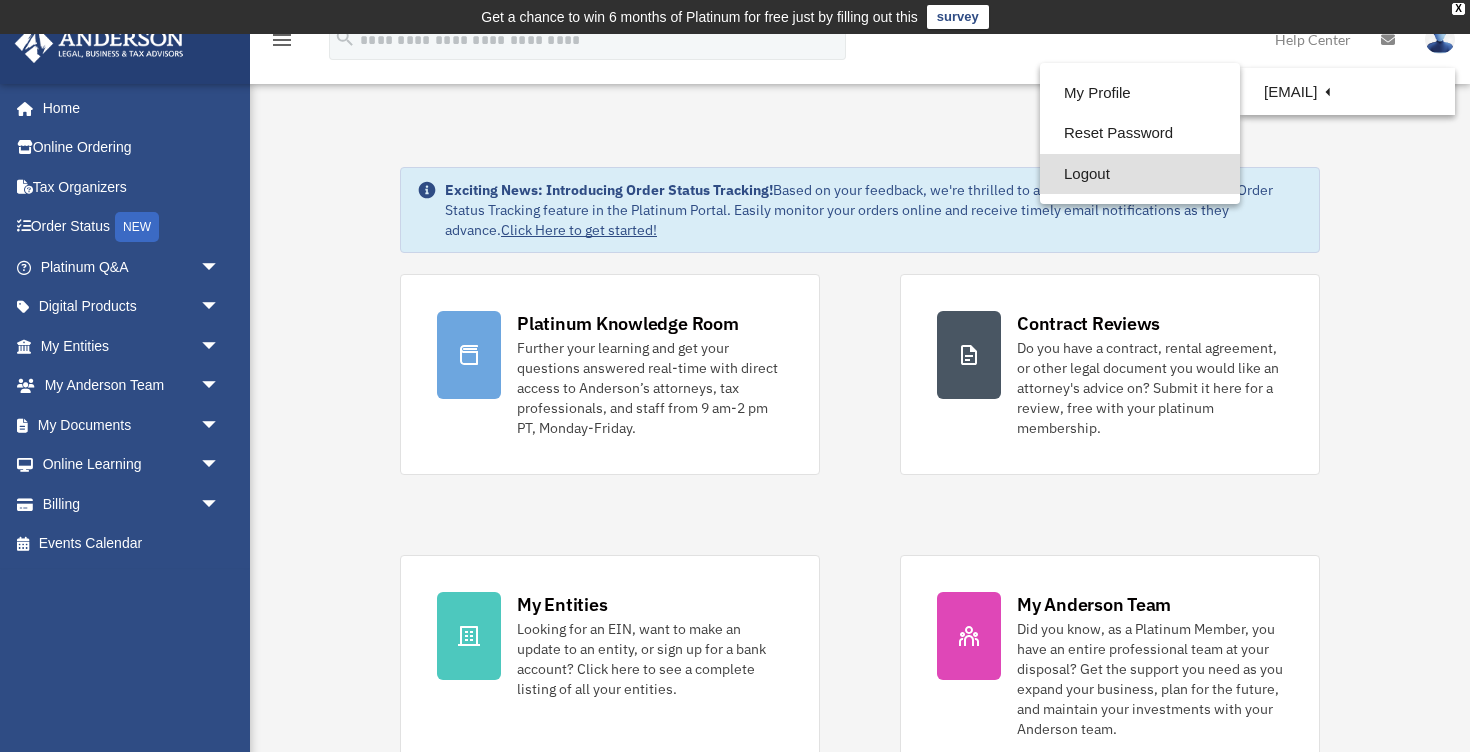 click on "Logout" at bounding box center (1140, 174) 